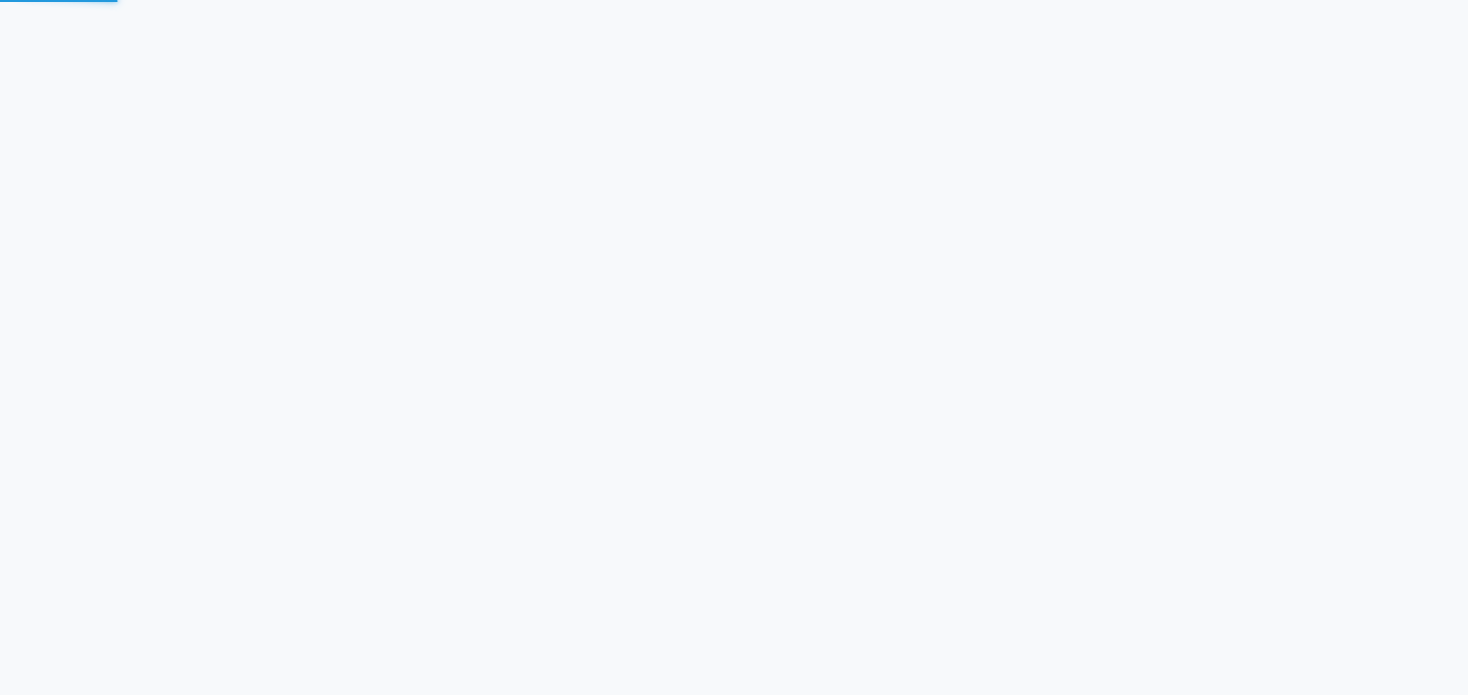 scroll, scrollTop: 0, scrollLeft: 0, axis: both 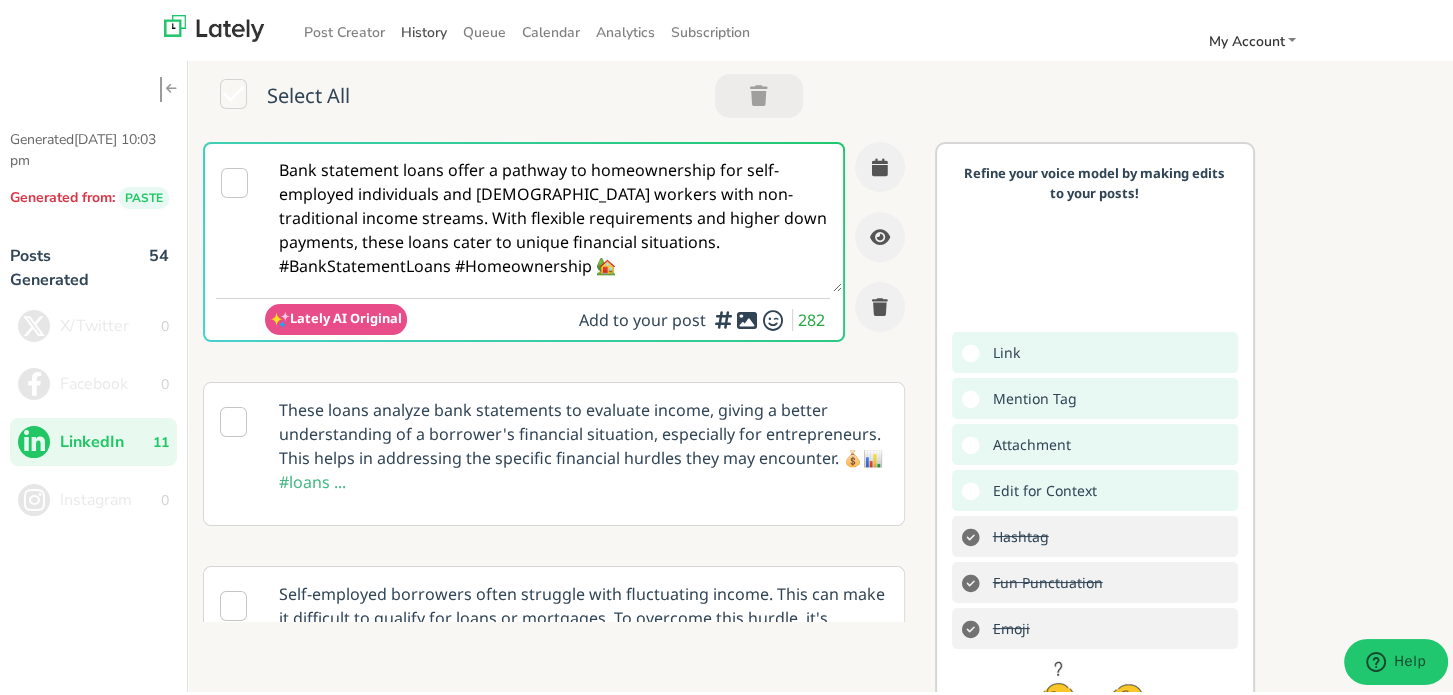 click on "History" at bounding box center (424, 28) 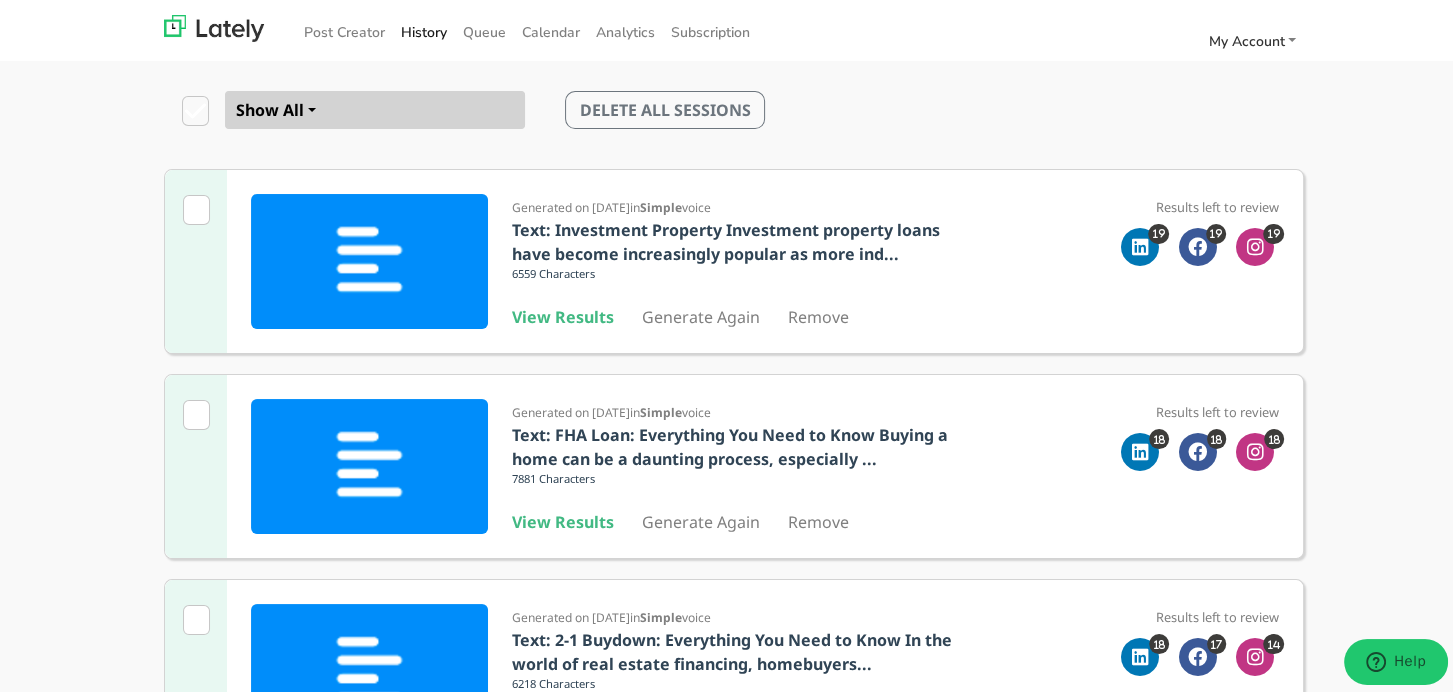 scroll, scrollTop: 200, scrollLeft: 0, axis: vertical 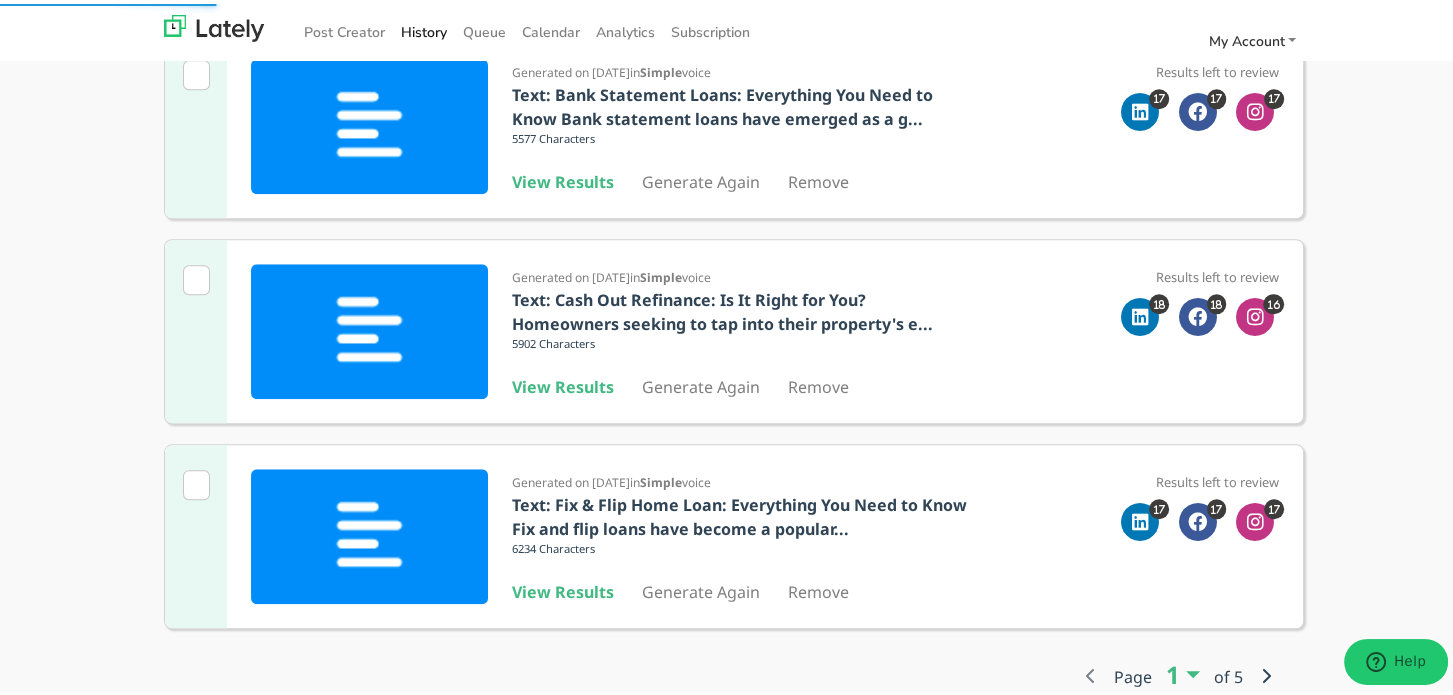click on "Page  1 1 2 3 4 5  of 5" at bounding box center [1178, 672] 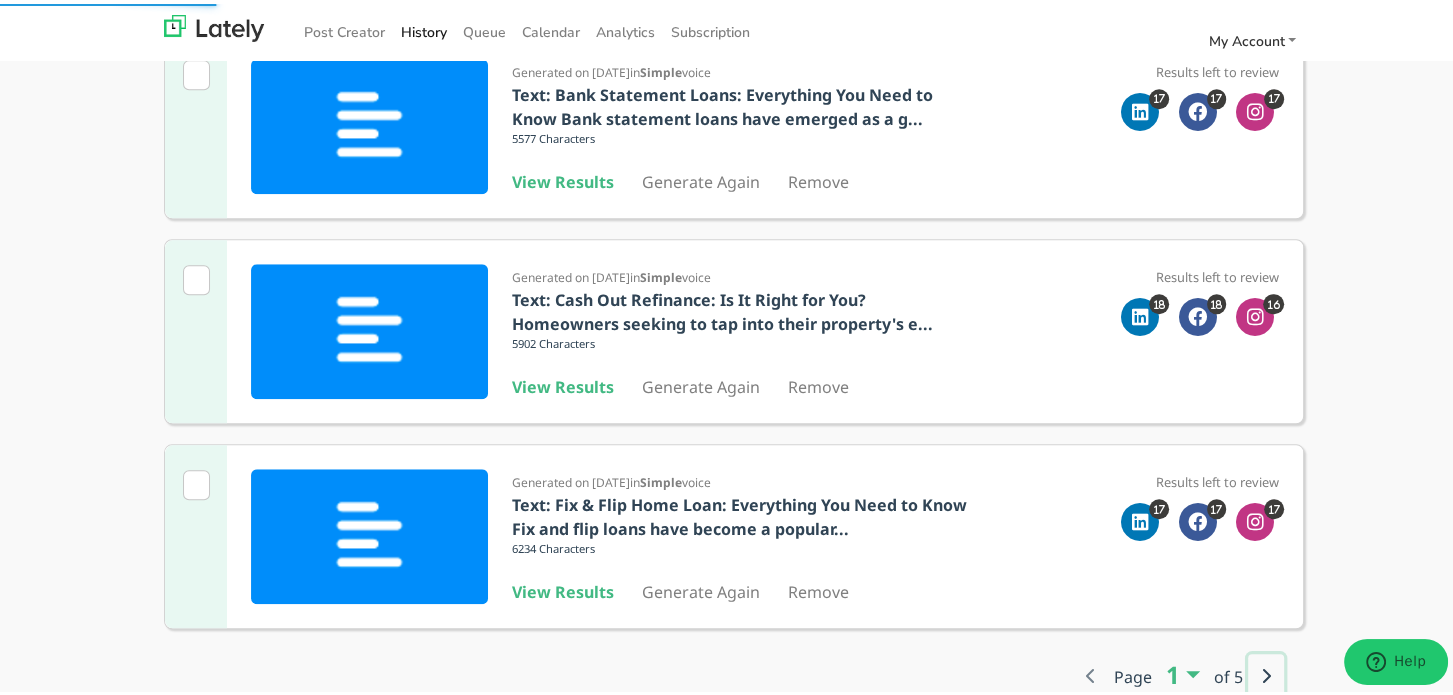 click at bounding box center [1266, 672] 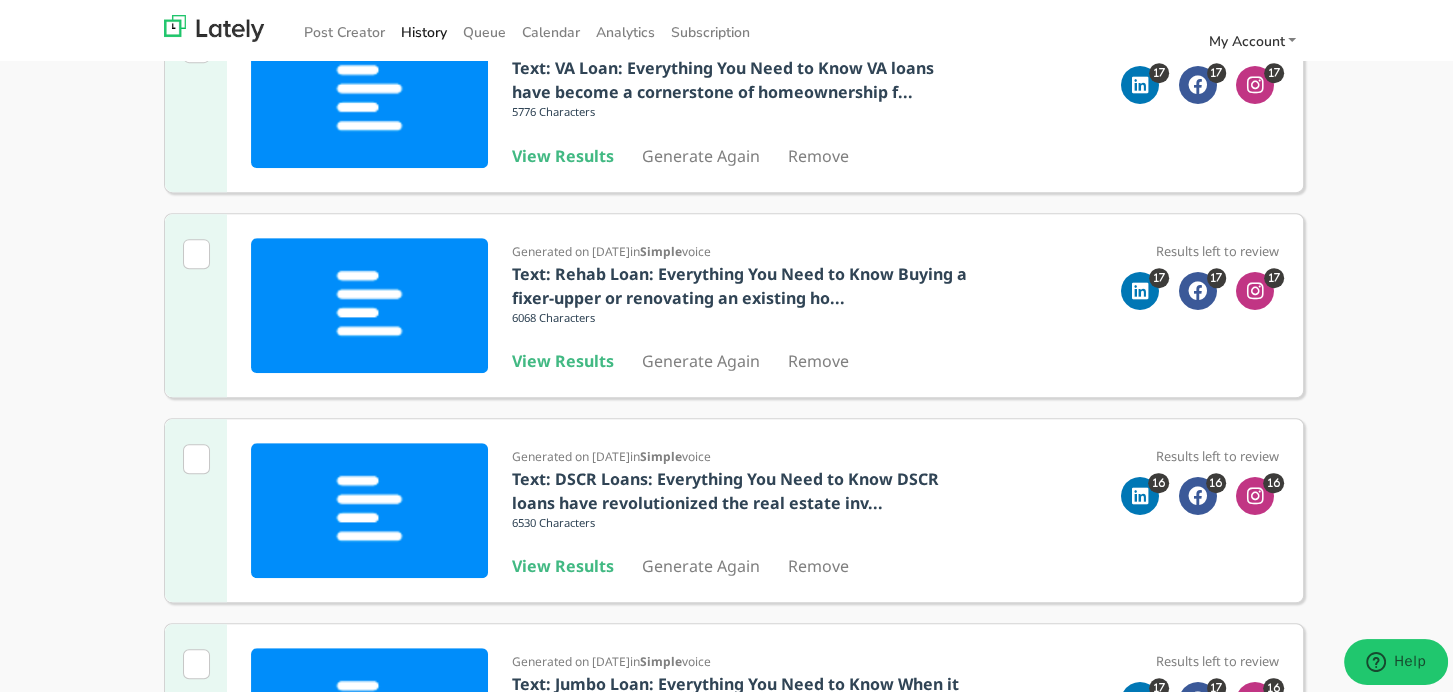scroll, scrollTop: 887, scrollLeft: 0, axis: vertical 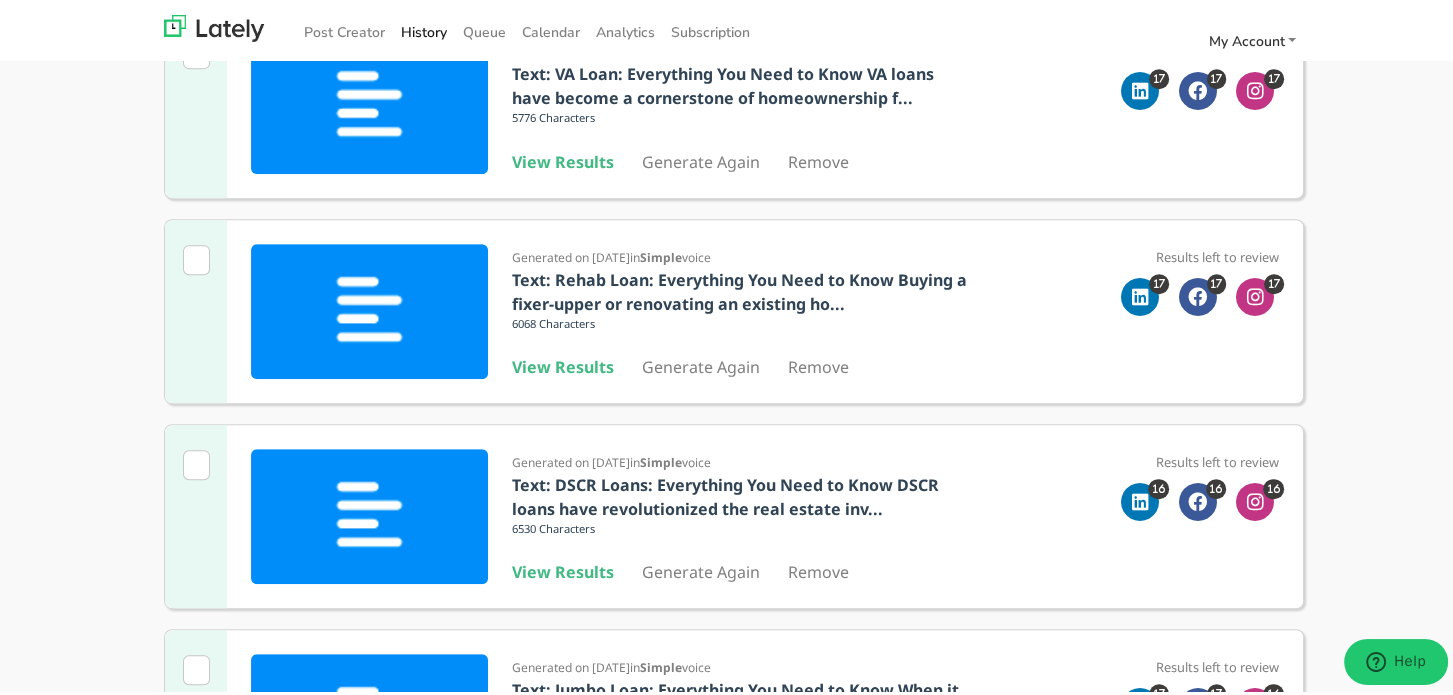 click on "View Results Generate Again Remove" at bounding box center [739, 363] 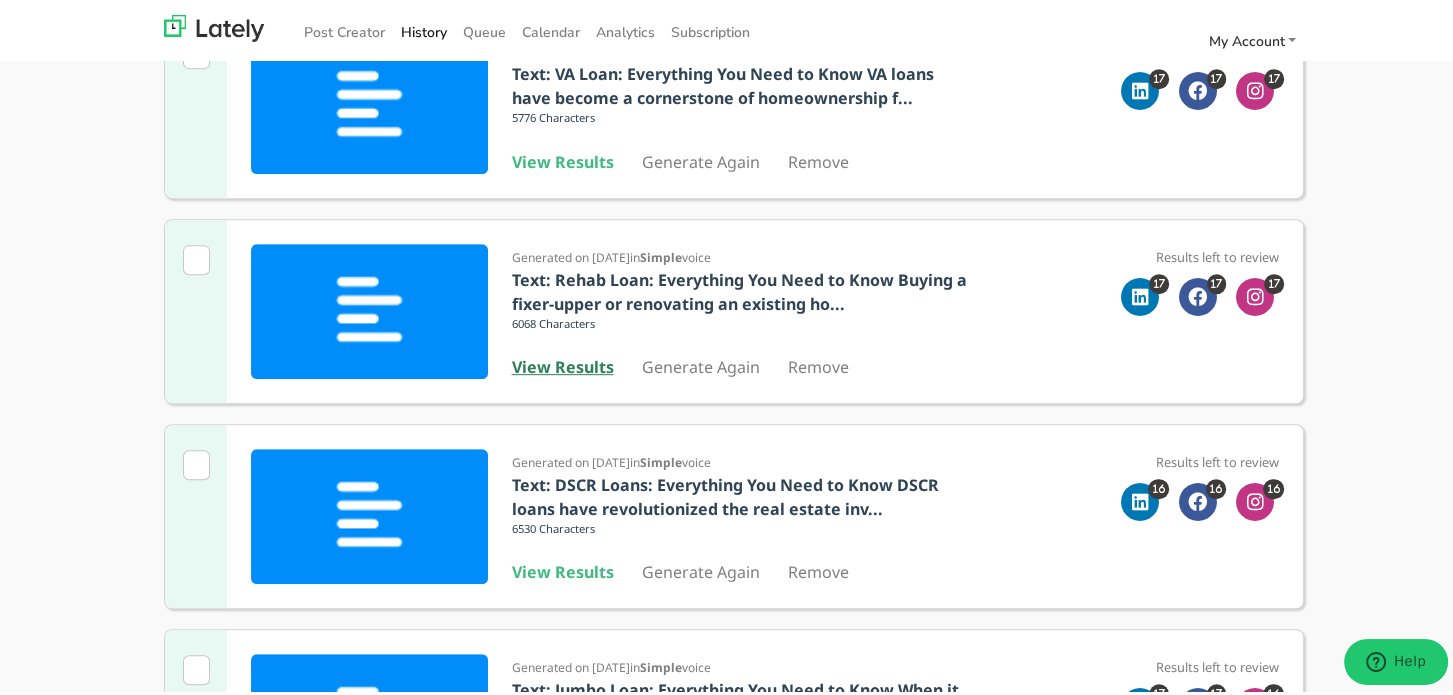 click on "View Results" at bounding box center (563, 363) 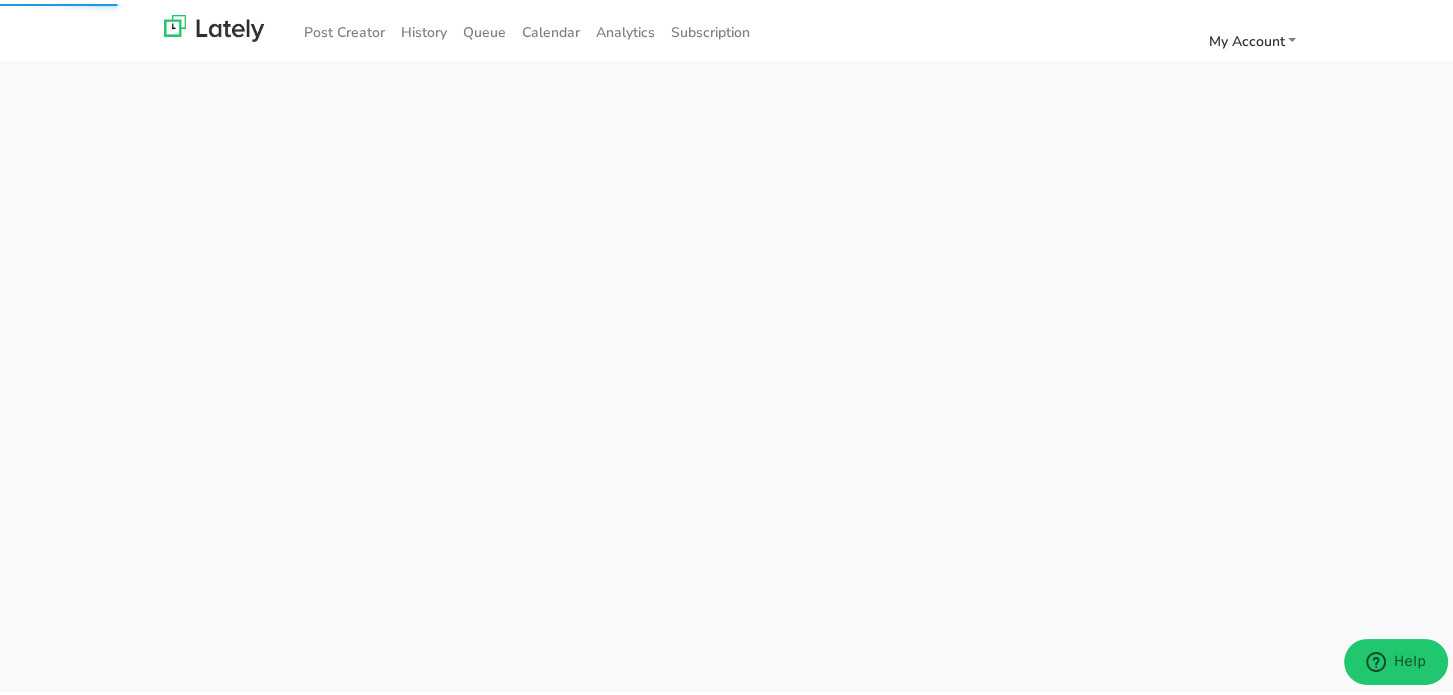 scroll, scrollTop: 0, scrollLeft: 0, axis: both 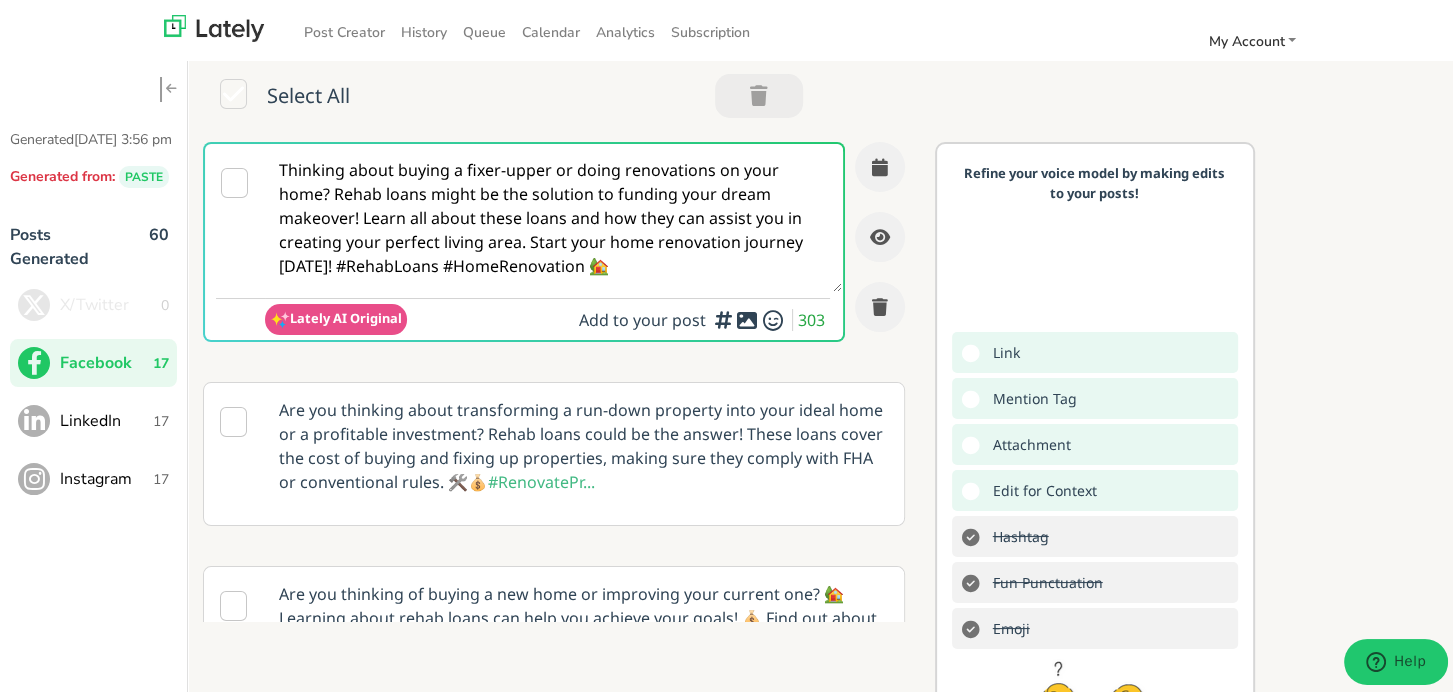 click on "Lately AI Original Add to your post    303" at bounding box center [547, 315] 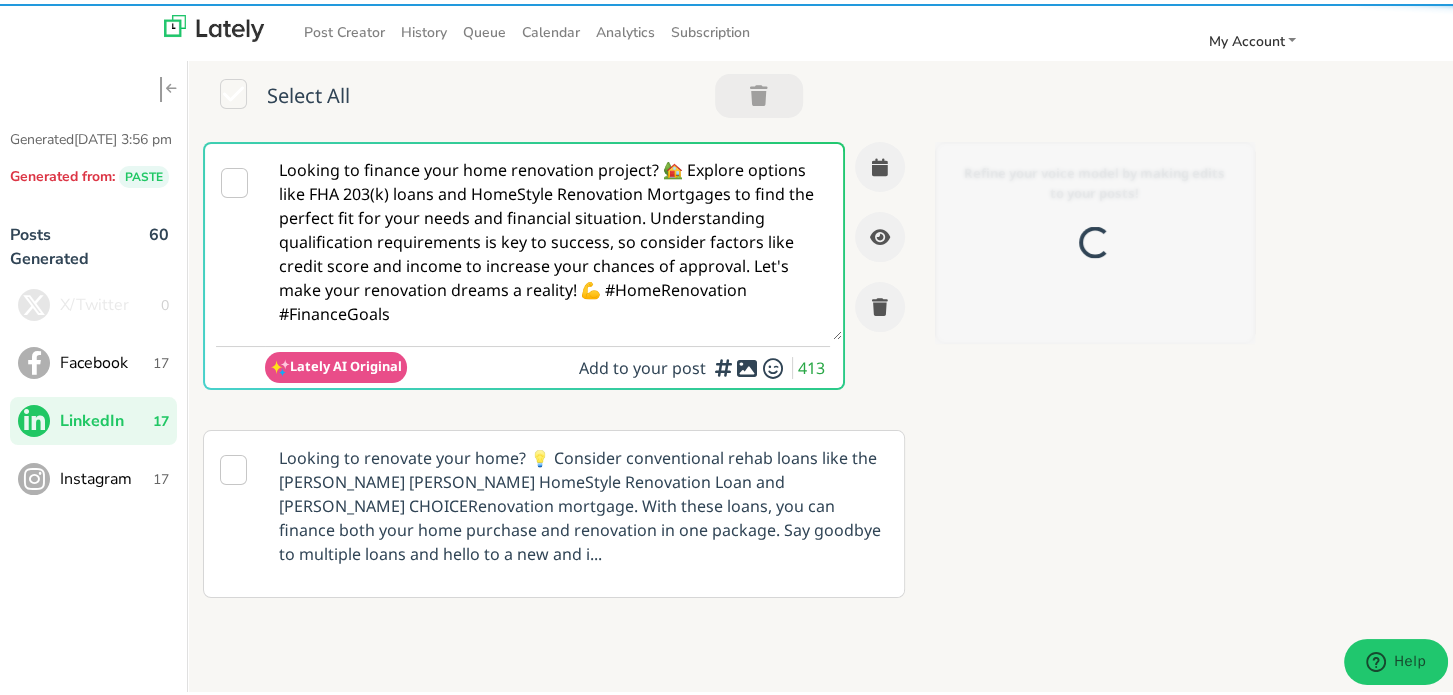 click on "Looking to finance your home renovation project? 🏡 Explore options like FHA 203(k) loans and HomeStyle Renovation Mortgages to find the perfect fit for your needs and financial situation. Understanding qualification requirements is key to success, so consider factors like credit score and income to increase your chances of approval. Let's make your renovation dreams a reality! 💪 #HomeRenovation #FinanceGoals" at bounding box center (553, 238) 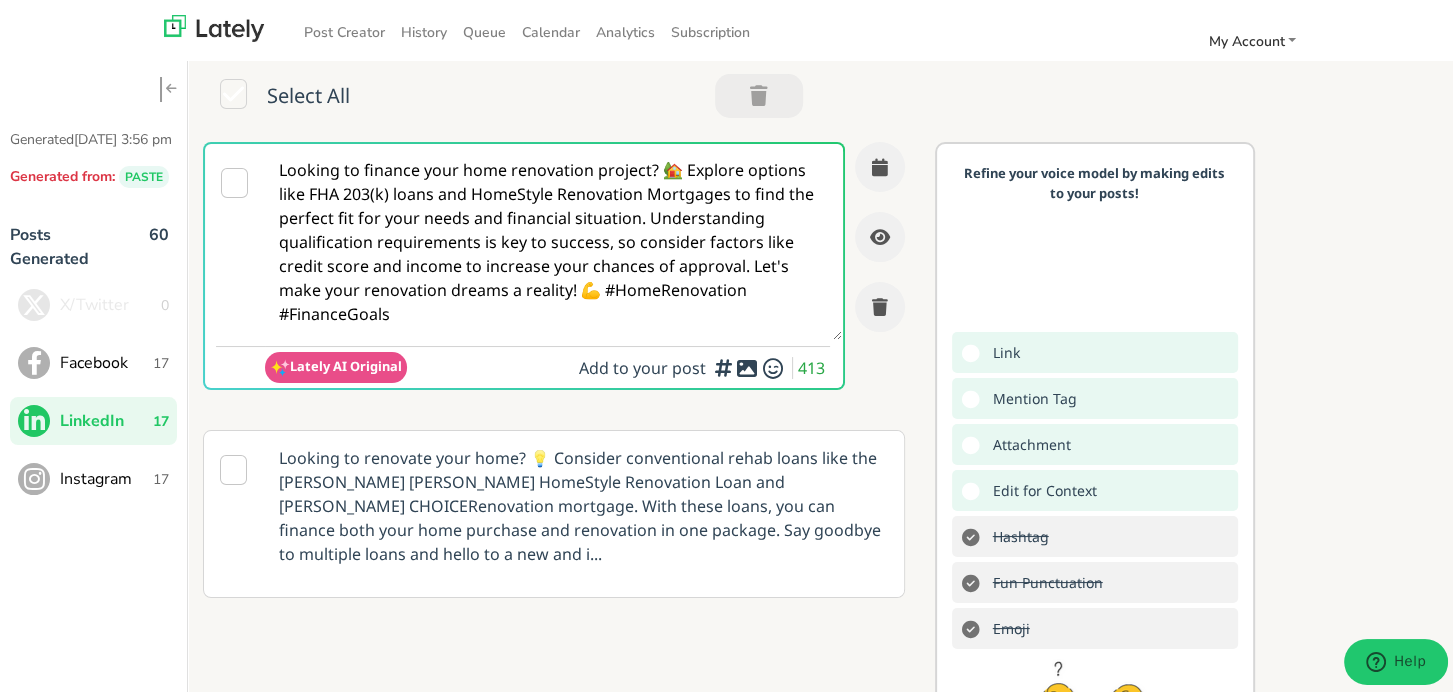 click on "Looking to finance your home renovation project? 🏡 Explore options like FHA 203(k) loans and HomeStyle Renovation Mortgages to find the perfect fit for your needs and financial situation. Understanding qualification requirements is key to success, so consider factors like credit score and income to increase your chances of approval. Let's make your renovation dreams a reality! 💪 #HomeRenovation #FinanceGoals" at bounding box center [553, 238] 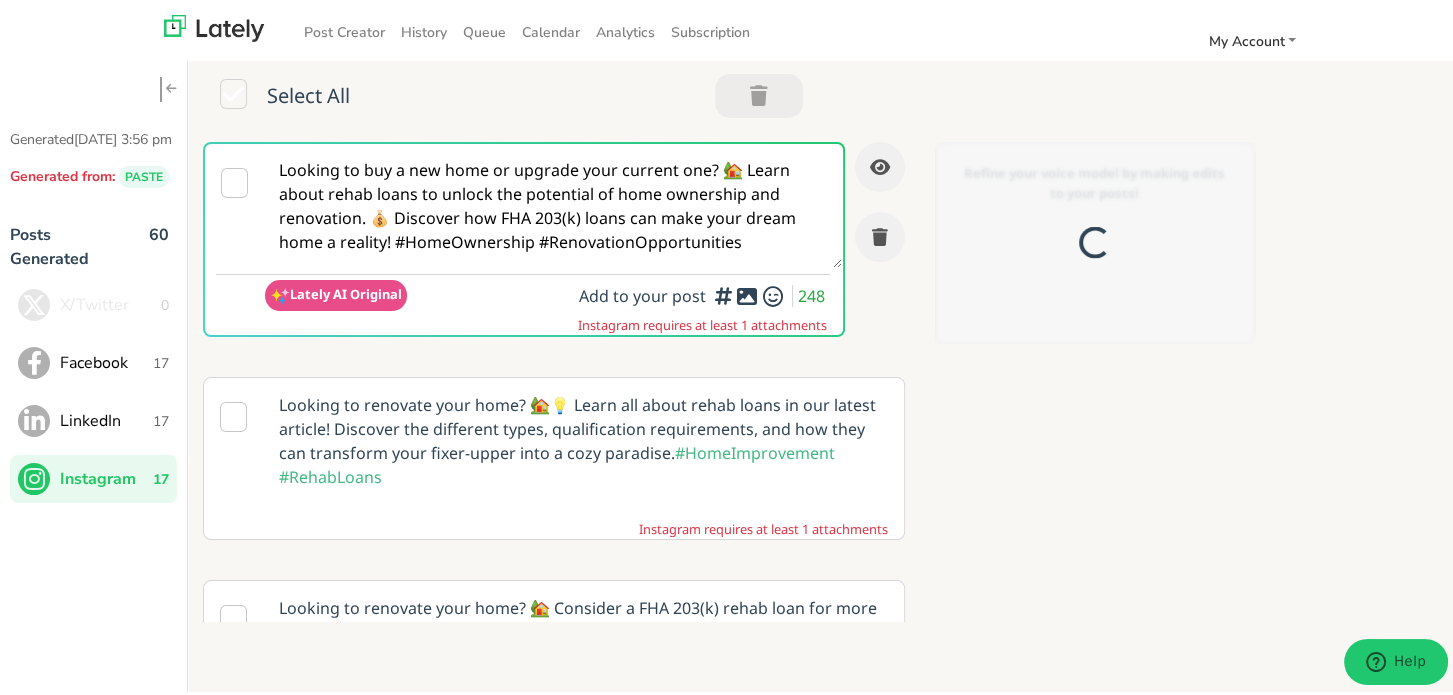 scroll, scrollTop: 0, scrollLeft: 0, axis: both 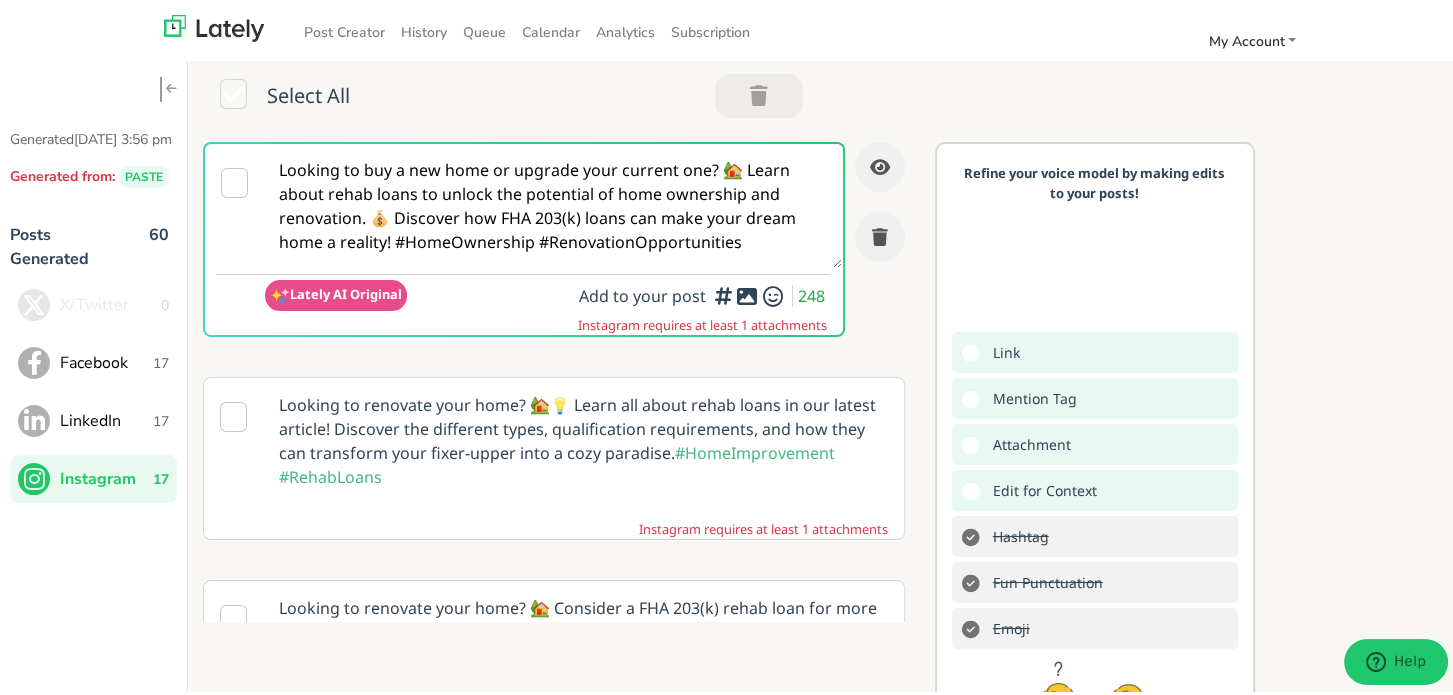 click on "Looking to buy a new home or upgrade your current one? 🏡 Learn about rehab loans to unlock the potential of home ownership and renovation. 💰 Discover how FHA 203(k) loans can make your dream home a reality! #HomeOwnership #RenovationOpportunities" at bounding box center [553, 202] 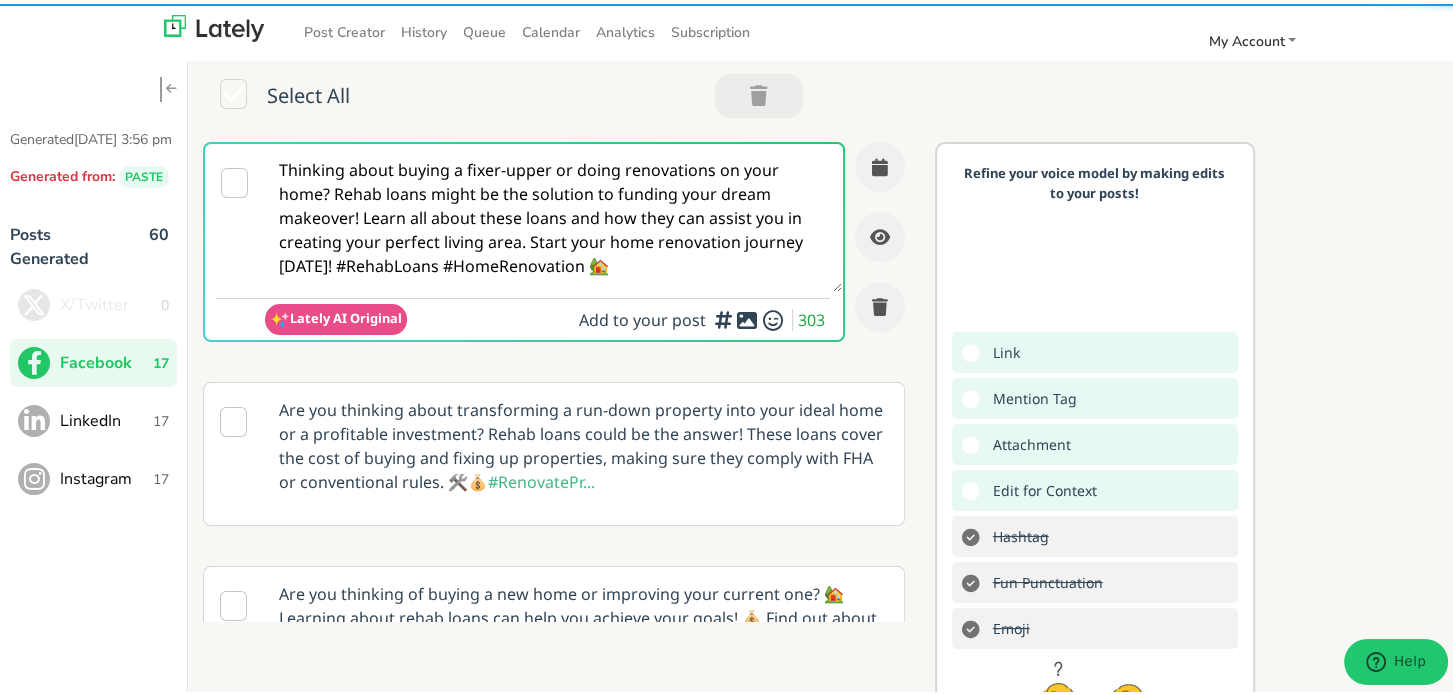 scroll, scrollTop: 0, scrollLeft: 0, axis: both 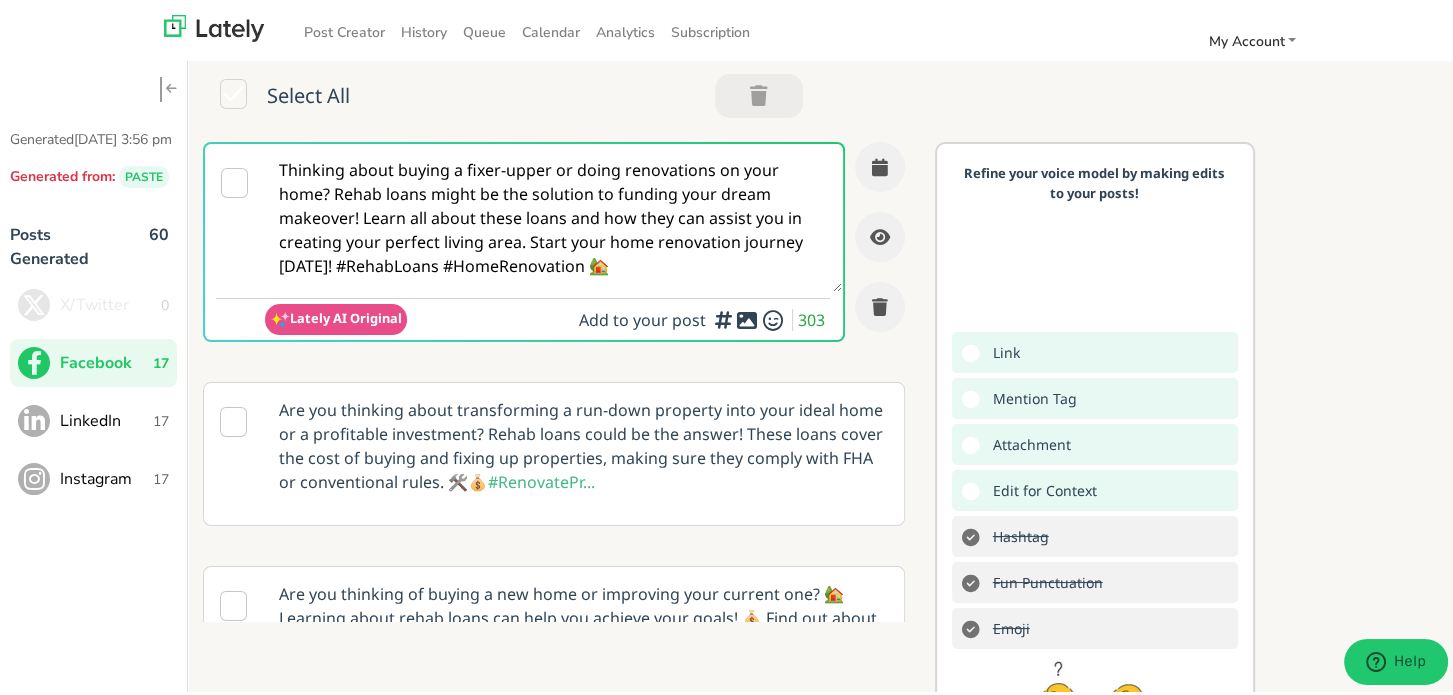 click on "Thinking about buying a fixer-upper or doing renovations on your home? Rehab loans might be the solution to funding your dream makeover! Learn all about these loans and how they can assist you in creating your perfect living area. Start your home renovation journey [DATE]! #RehabLoans #HomeRenovation 🏡" at bounding box center [553, 214] 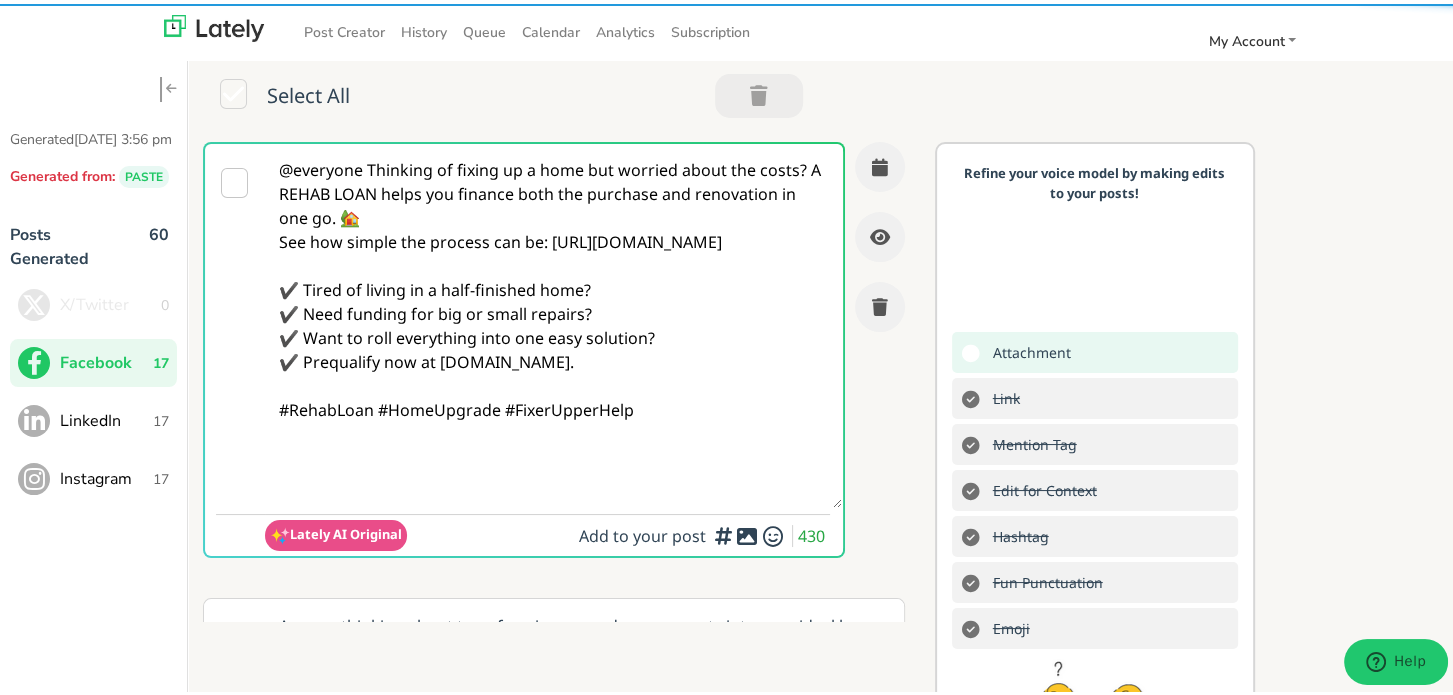 click on "@everyone Thinking of fixing up a home but worried about the costs? A REHAB LOAN helps you finance both the purchase and renovation in one go. 🏡
See how simple the process can be: [URL][DOMAIN_NAME]
✔️ Tired of living in a half-finished home?
✔️ Need funding for big or small repairs?
✔️ Want to roll everything into one easy solution?
✔️ Prequalify now at [DOMAIN_NAME].
#RehabLoan #HomeUpgrade #FixerUpperHelp" at bounding box center [553, 322] 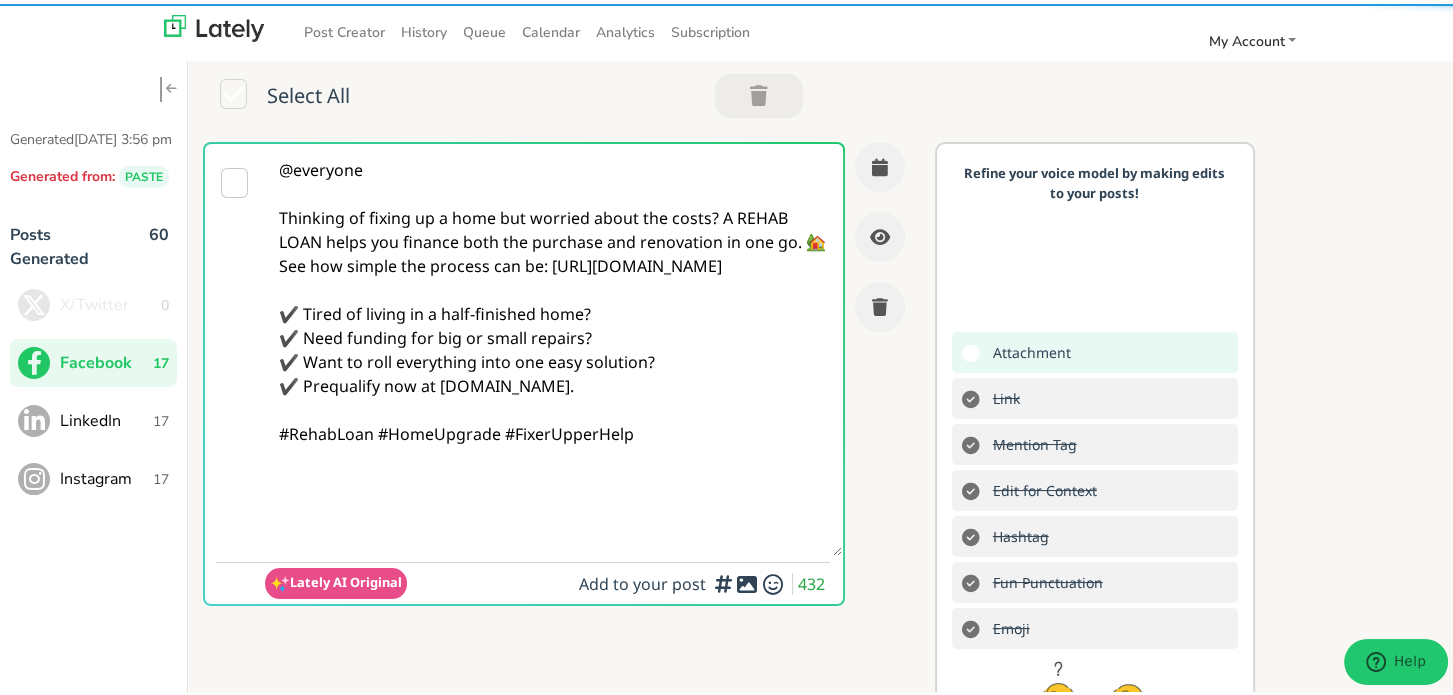 click on "@everyone
Thinking of fixing up a home but worried about the costs? A REHAB LOAN helps you finance both the purchase and renovation in one go. 🏡
See how simple the process can be: [URL][DOMAIN_NAME]
✔️ Tired of living in a half-finished home?
✔️ Need funding for big or small repairs?
✔️ Want to roll everything into one easy solution?
✔️ Prequalify now at [DOMAIN_NAME].
#RehabLoan #HomeUpgrade #FixerUpperHelp" at bounding box center [553, 346] 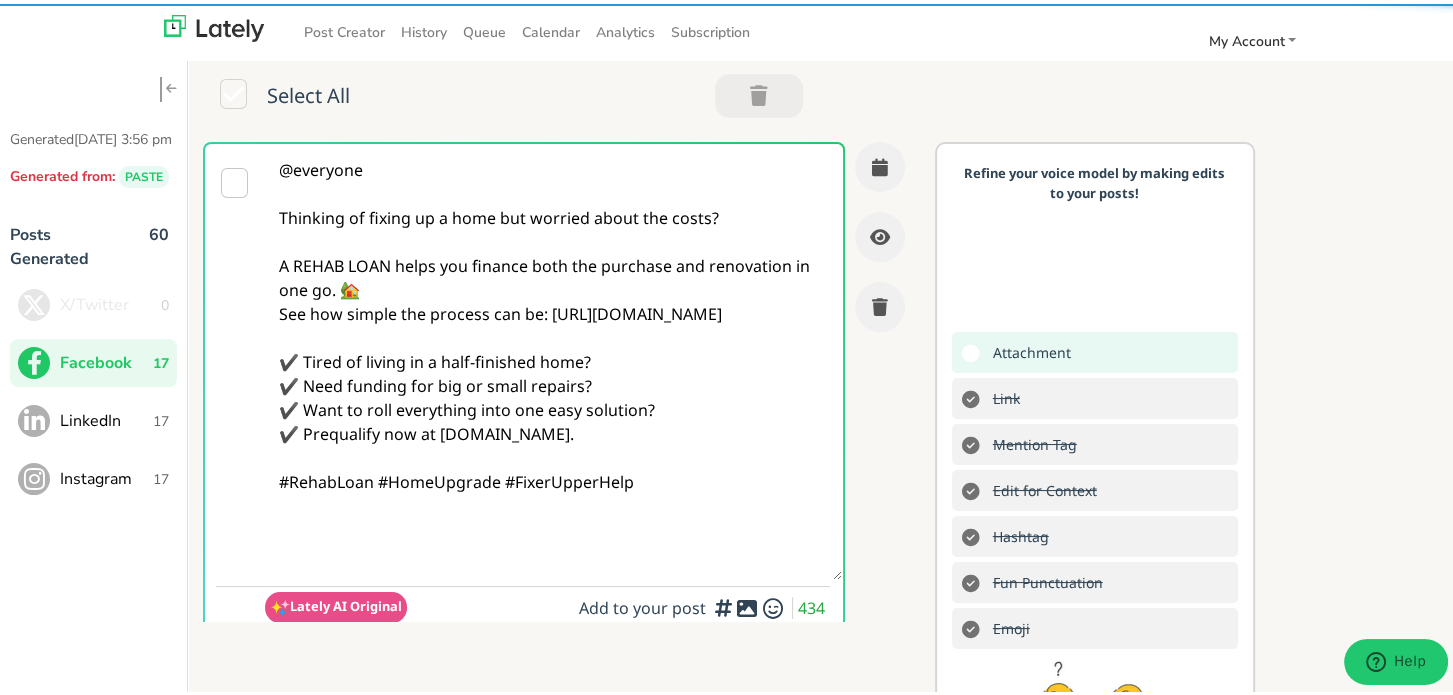 click on "@everyone
Thinking of fixing up a home but worried about the costs?
A REHAB LOAN helps you finance both the purchase and renovation in one go. 🏡
See how simple the process can be: [URL][DOMAIN_NAME]
✔️ Tired of living in a half-finished home?
✔️ Need funding for big or small repairs?
✔️ Want to roll everything into one easy solution?
✔️ Prequalify now at [DOMAIN_NAME].
#RehabLoan #HomeUpgrade #FixerUpperHelp" at bounding box center (553, 358) 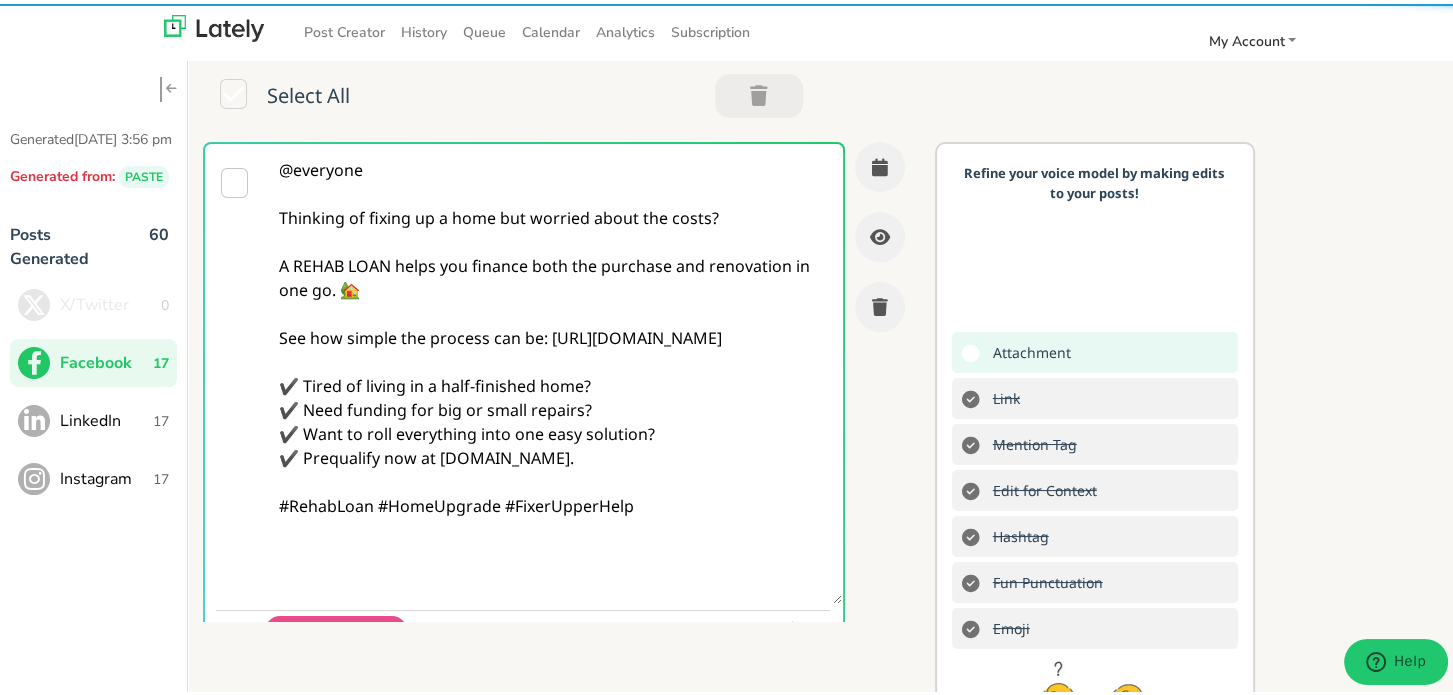 click on "@everyone
Thinking of fixing up a home but worried about the costs?
A REHAB LOAN helps you finance both the purchase and renovation in one go. 🏡
See how simple the process can be: [URL][DOMAIN_NAME]
✔️ Tired of living in a half-finished home?
✔️ Need funding for big or small repairs?
✔️ Want to roll everything into one easy solution?
✔️ Prequalify now at [DOMAIN_NAME].
#RehabLoan #HomeUpgrade #FixerUpperHelp" at bounding box center [553, 370] 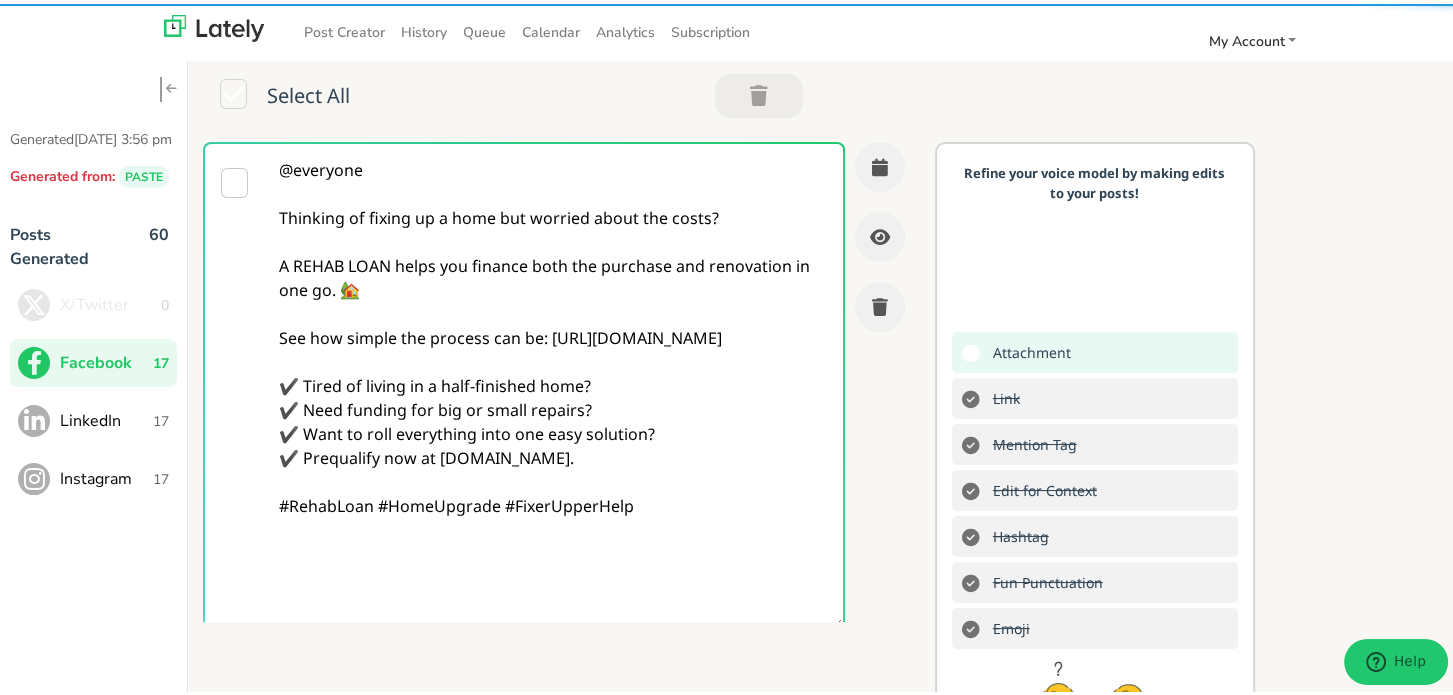 click on "@everyone
Thinking of fixing up a home but worried about the costs?
A REHAB LOAN helps you finance both the purchase and renovation in one go. 🏡
See how simple the process can be: [URL][DOMAIN_NAME]
✔️ Tired of living in a half-finished home?
✔️ Need funding for big or small repairs?
✔️ Want to roll everything into one easy solution?
✔️ Prequalify now at [DOMAIN_NAME].
#RehabLoan #HomeUpgrade #FixerUpperHelp" at bounding box center (553, 382) 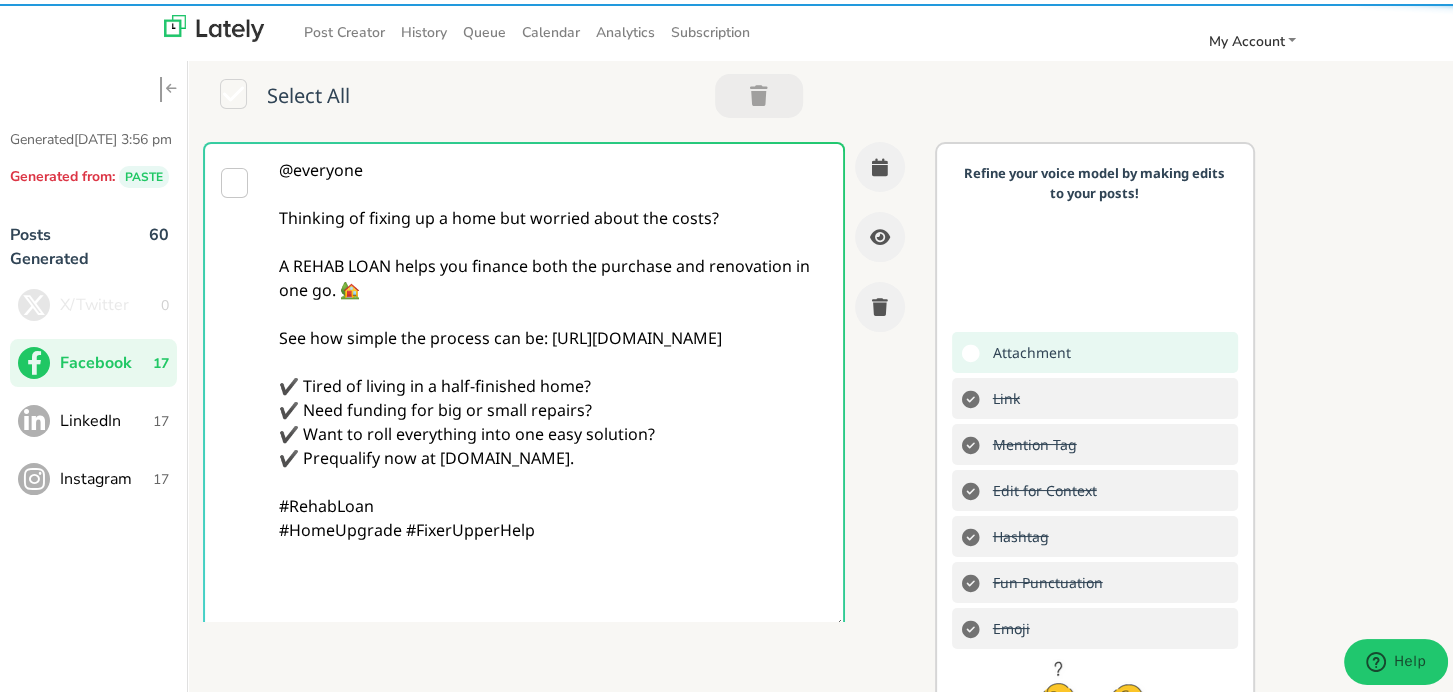 click on "@everyone
Thinking of fixing up a home but worried about the costs?
A REHAB LOAN helps you finance both the purchase and renovation in one go. 🏡
See how simple the process can be: [URL][DOMAIN_NAME]
✔️ Tired of living in a half-finished home?
✔️ Need funding for big or small repairs?
✔️ Want to roll everything into one easy solution?
✔️ Prequalify now at [DOMAIN_NAME].
#RehabLoan
#HomeUpgrade #FixerUpperHelp" at bounding box center [553, 382] 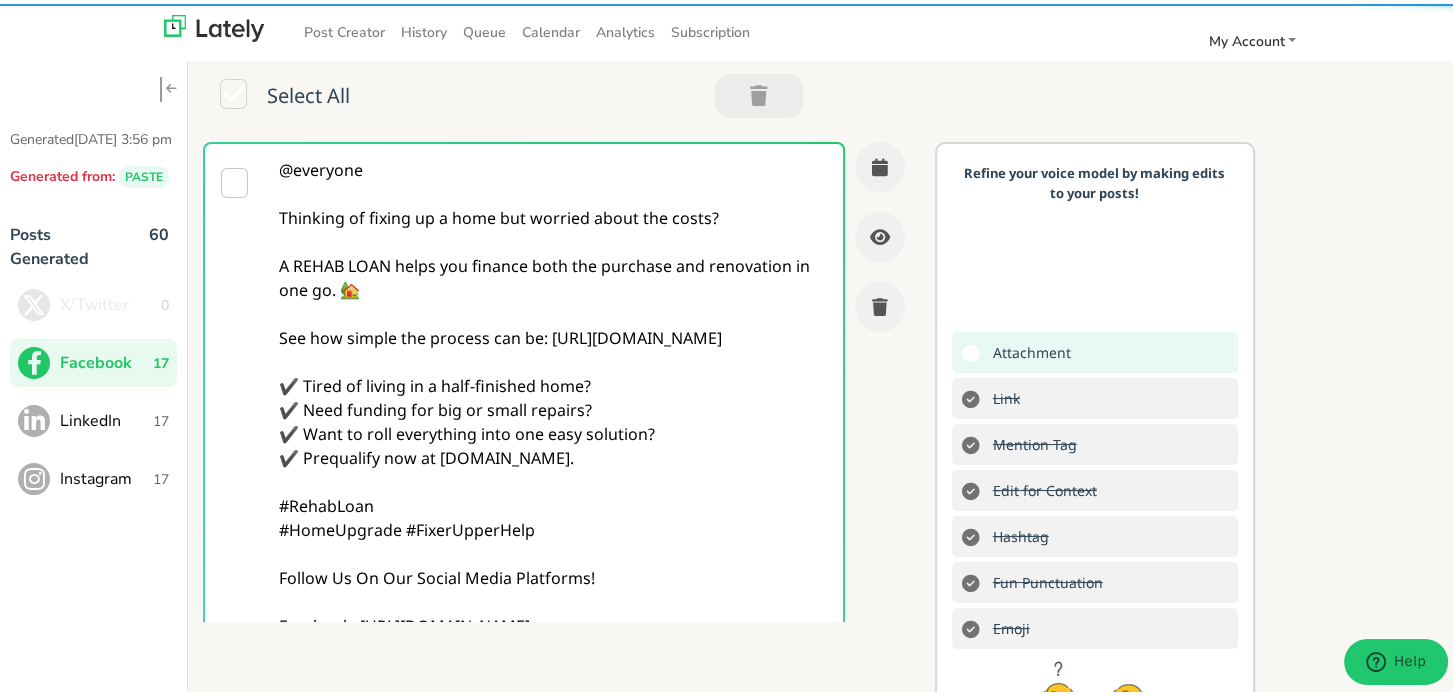 click on "@everyone
Thinking of fixing up a home but worried about the costs?
A REHAB LOAN helps you finance both the purchase and renovation in one go. 🏡
See how simple the process can be: [URL][DOMAIN_NAME]
✔️ Tired of living in a half-finished home?
✔️ Need funding for big or small repairs?
✔️ Want to roll everything into one easy solution?
✔️ Prequalify now at [DOMAIN_NAME].
#RehabLoan
#HomeUpgrade #FixerUpperHelp
Follow Us On Our Social Media Platforms!
Facebook: [URL][DOMAIN_NAME]
LinkedIn: [URL][DOMAIN_NAME]
Instagram: [URL][DOMAIN_NAME][DOMAIN_NAME]" at bounding box center [553, 454] 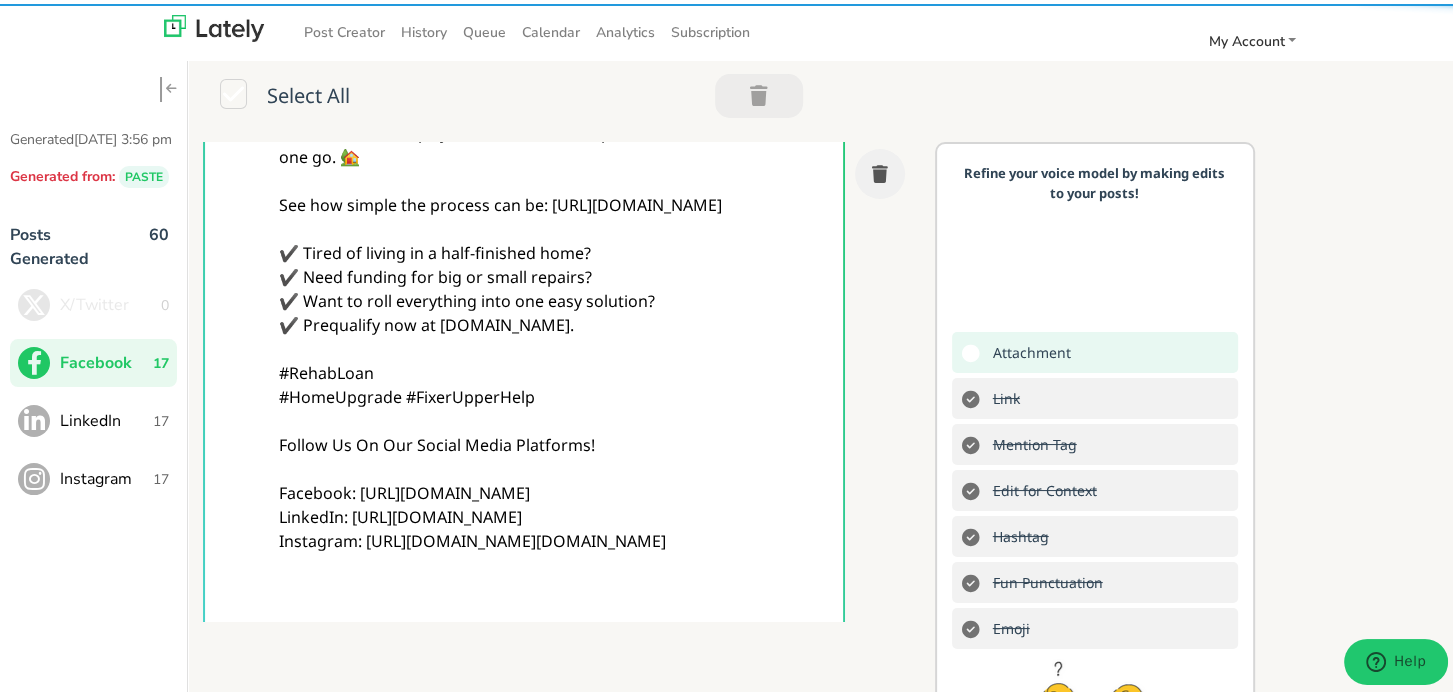 type on "@everyone
Thinking of fixing up a home but worried about the costs?
A REHAB LOAN helps you finance both the purchase and renovation in one go. 🏡
See how simple the process can be: [URL][DOMAIN_NAME]
✔️ Tired of living in a half-finished home?
✔️ Need funding for big or small repairs?
✔️ Want to roll everything into one easy solution?
✔️ Prequalify now at [DOMAIN_NAME].
#RehabLoan
#HomeUpgrade #FixerUpperHelp
Follow Us On Our Social Media Platforms!
Facebook: [URL][DOMAIN_NAME]
LinkedIn: [URL][DOMAIN_NAME]
Instagram: [URL][DOMAIN_NAME][DOMAIN_NAME]" 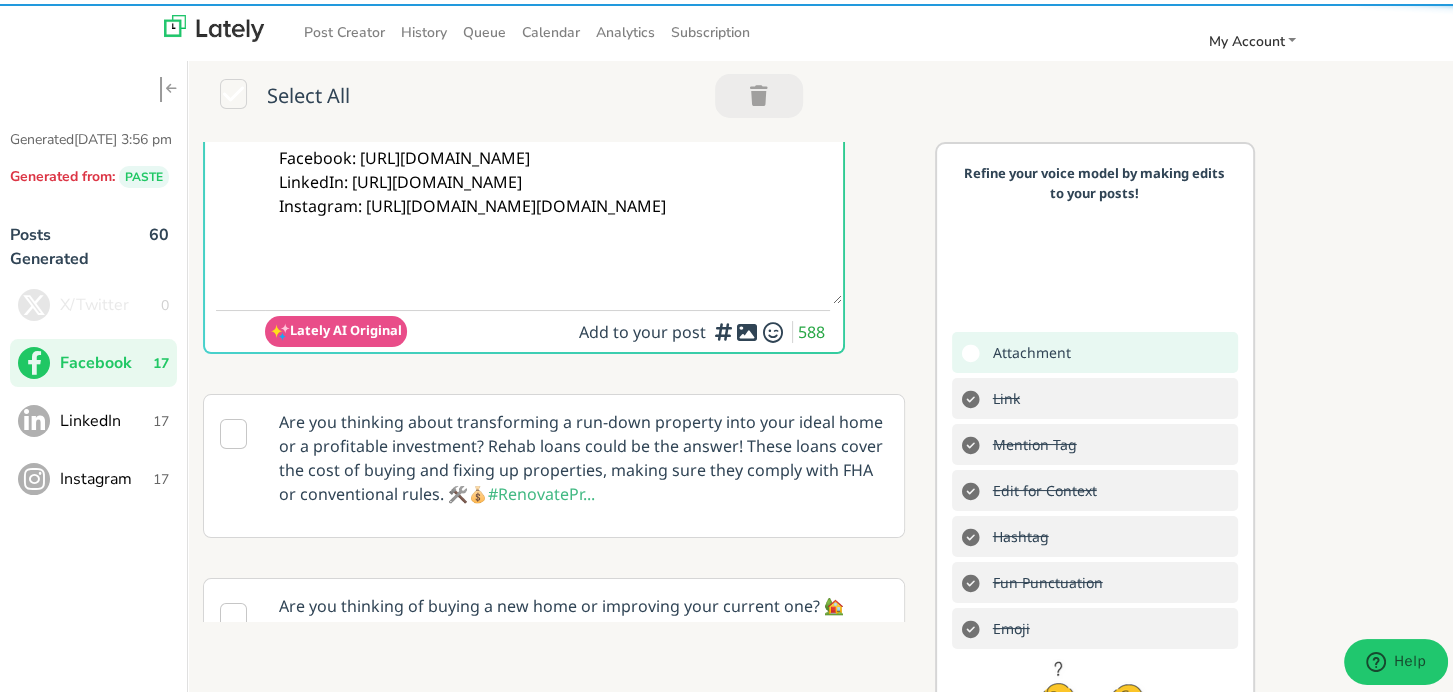 scroll, scrollTop: 433, scrollLeft: 0, axis: vertical 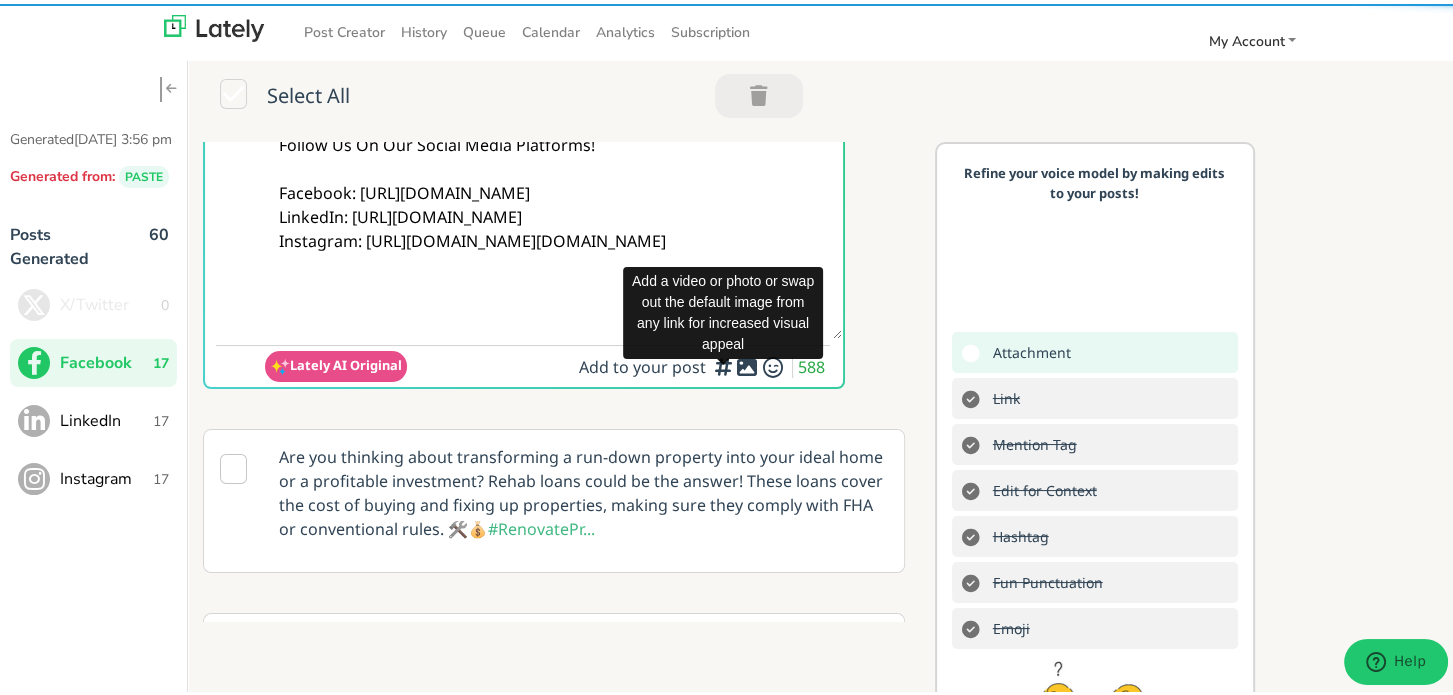 click at bounding box center [747, 363] 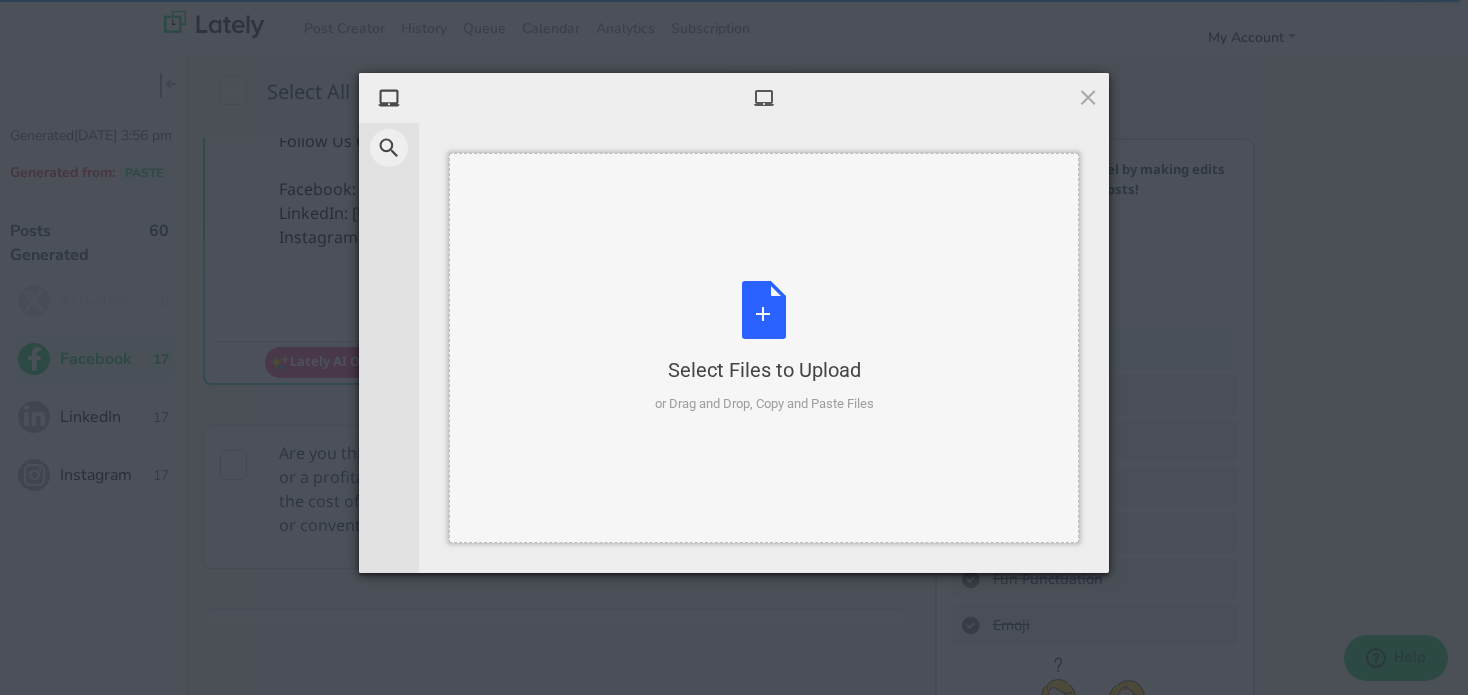 click on "Select Files to Upload" at bounding box center [764, 370] 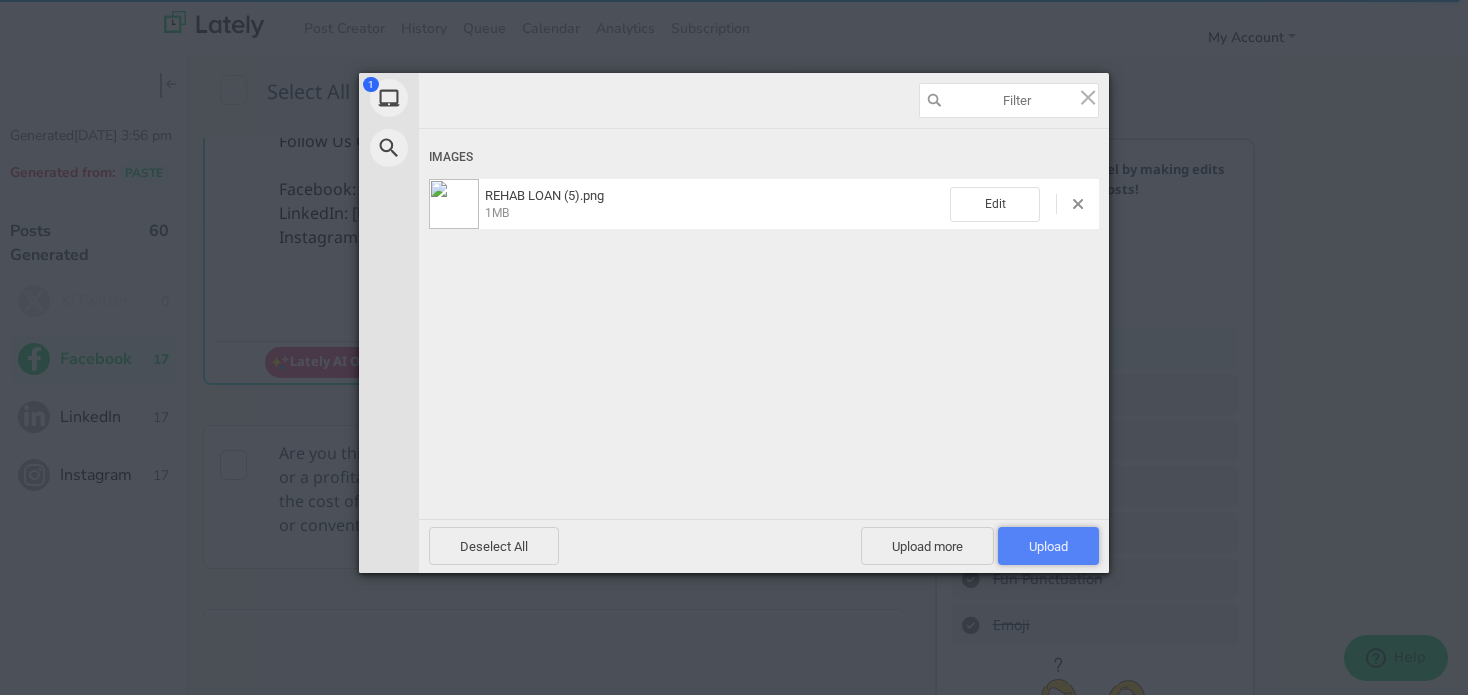 click on "Upload
1" at bounding box center (1048, 546) 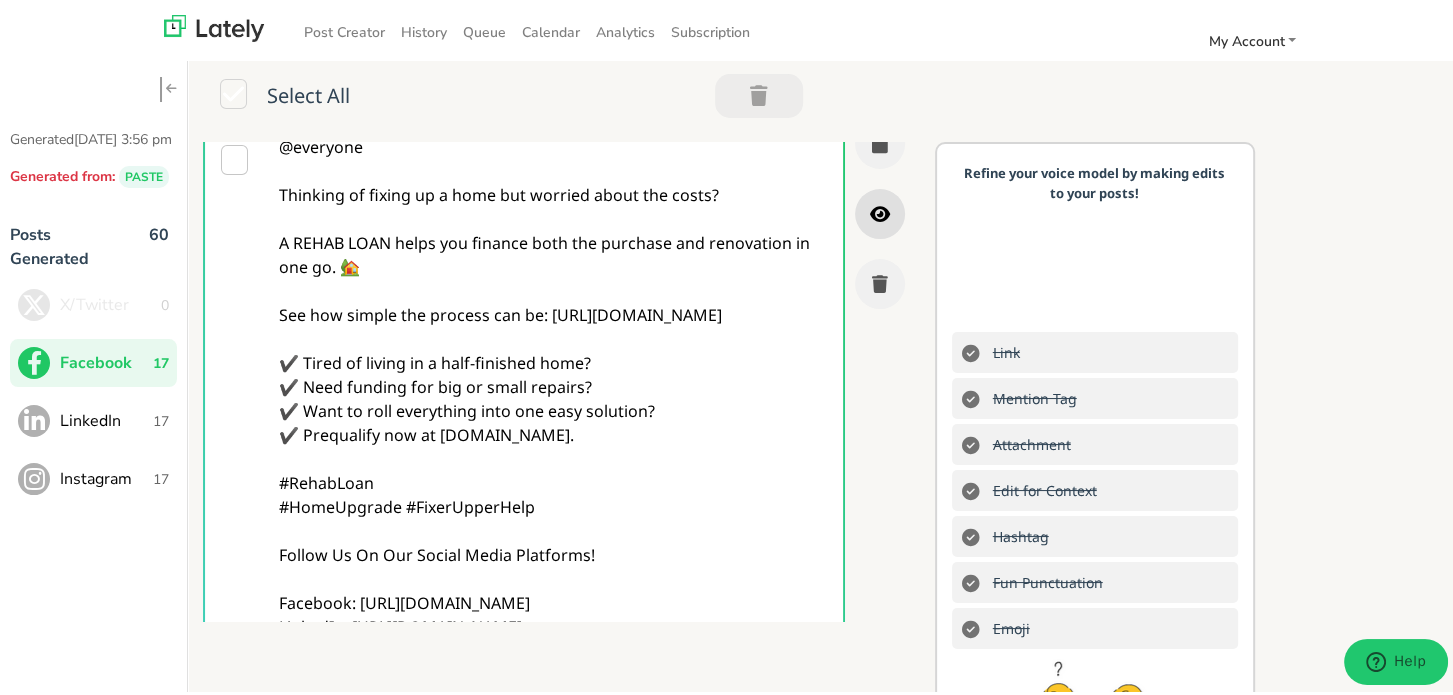 scroll, scrollTop: 0, scrollLeft: 0, axis: both 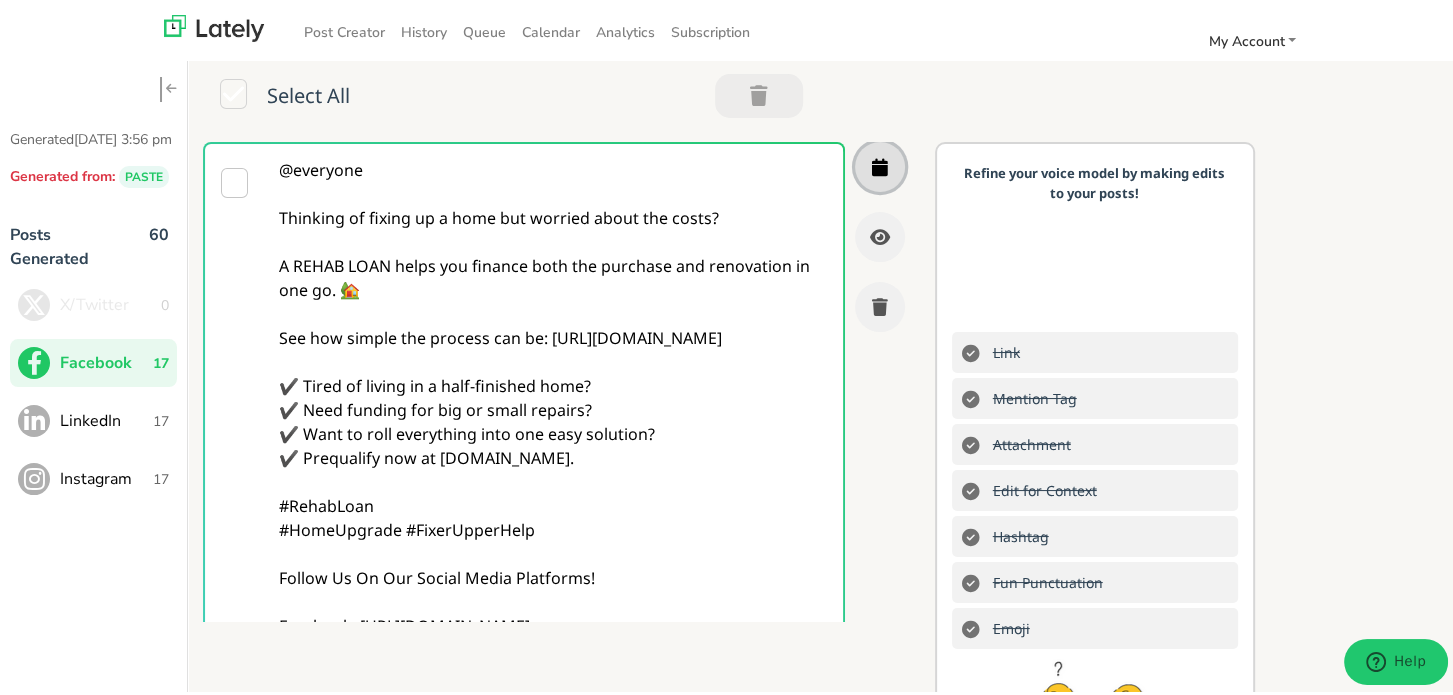 click at bounding box center [880, 163] 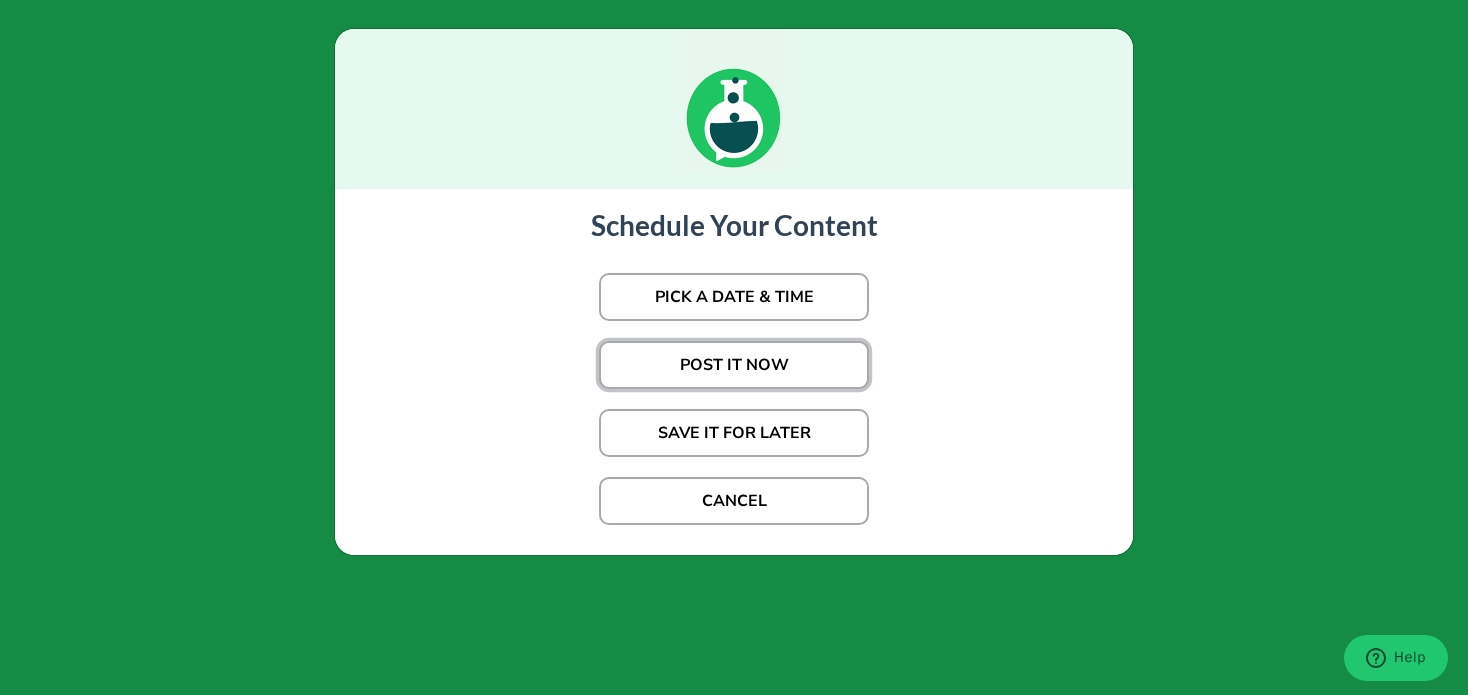 click on "POST IT NOW" at bounding box center (734, 365) 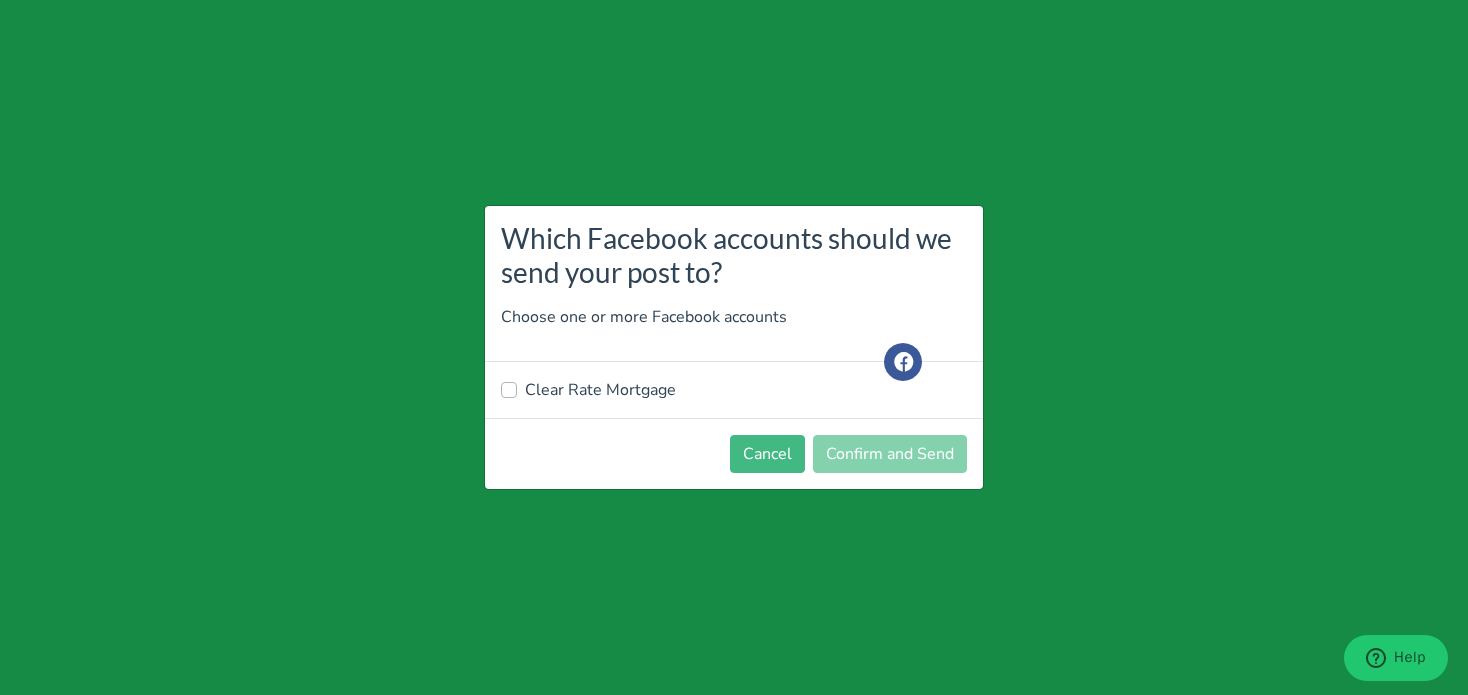 drag, startPoint x: 565, startPoint y: 394, endPoint x: 686, endPoint y: 399, distance: 121.103264 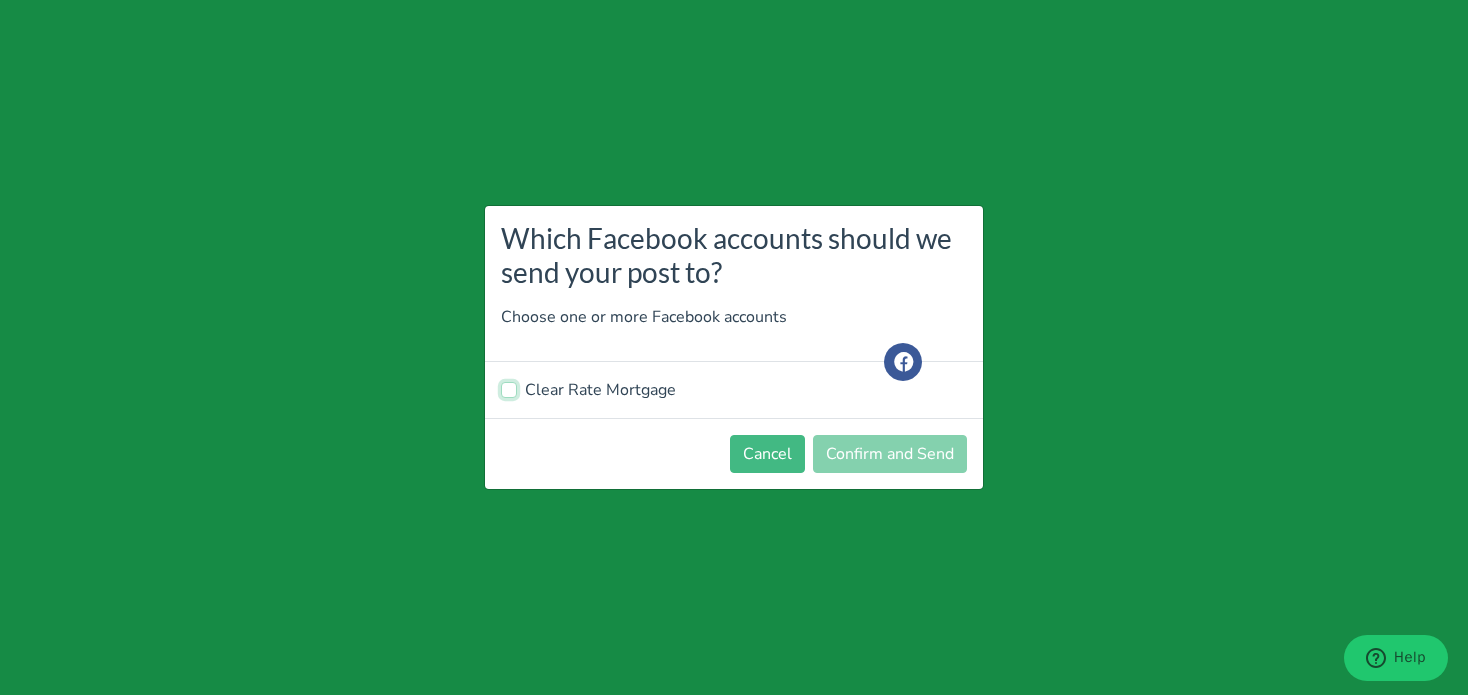 click on "Clear Rate Mortgage" at bounding box center (509, 388) 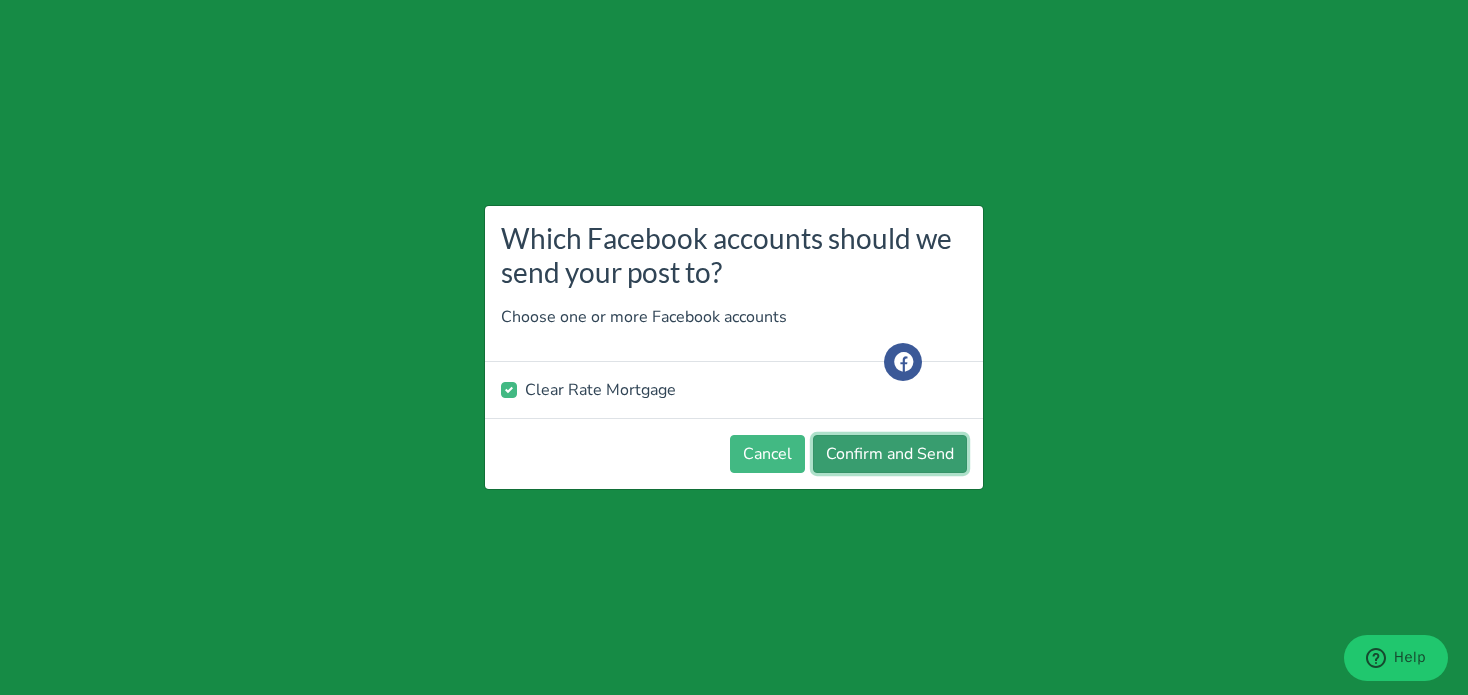 click on "Confirm and Send" at bounding box center (890, 454) 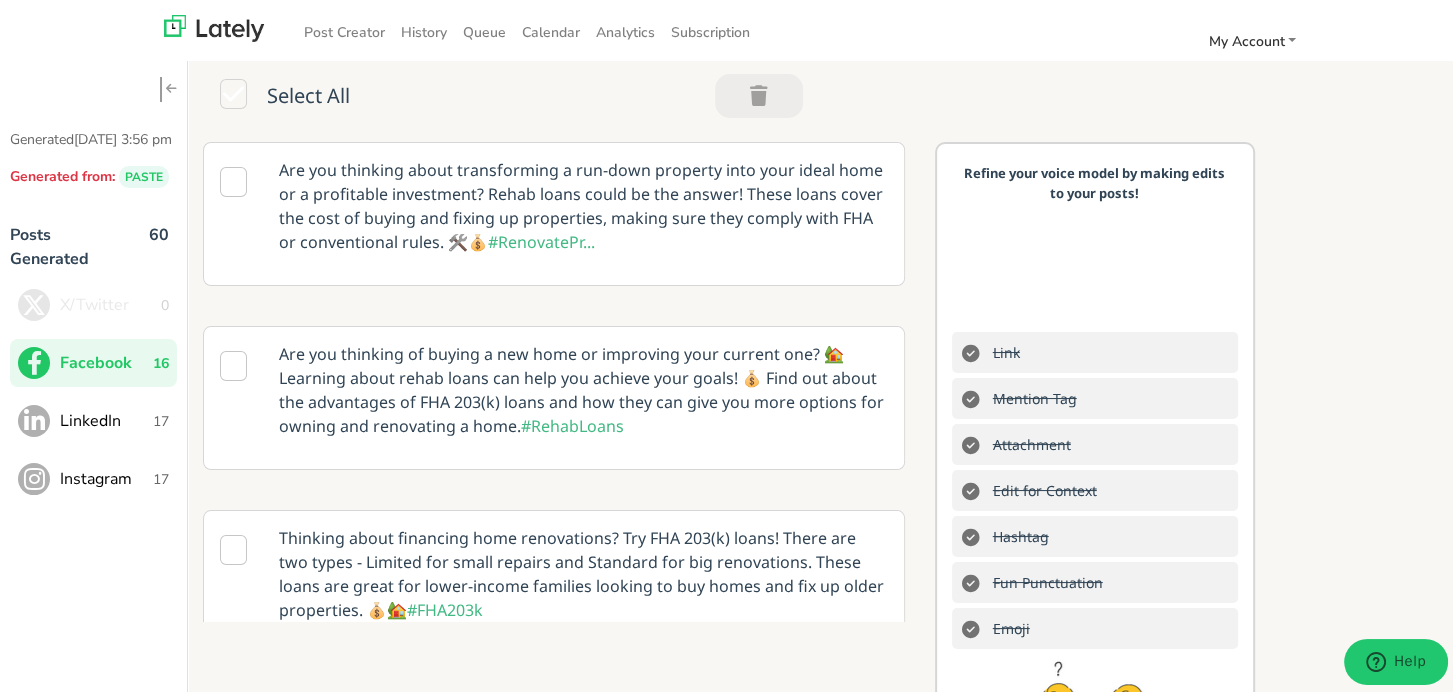click on "LinkedIn 17" at bounding box center [93, 417] 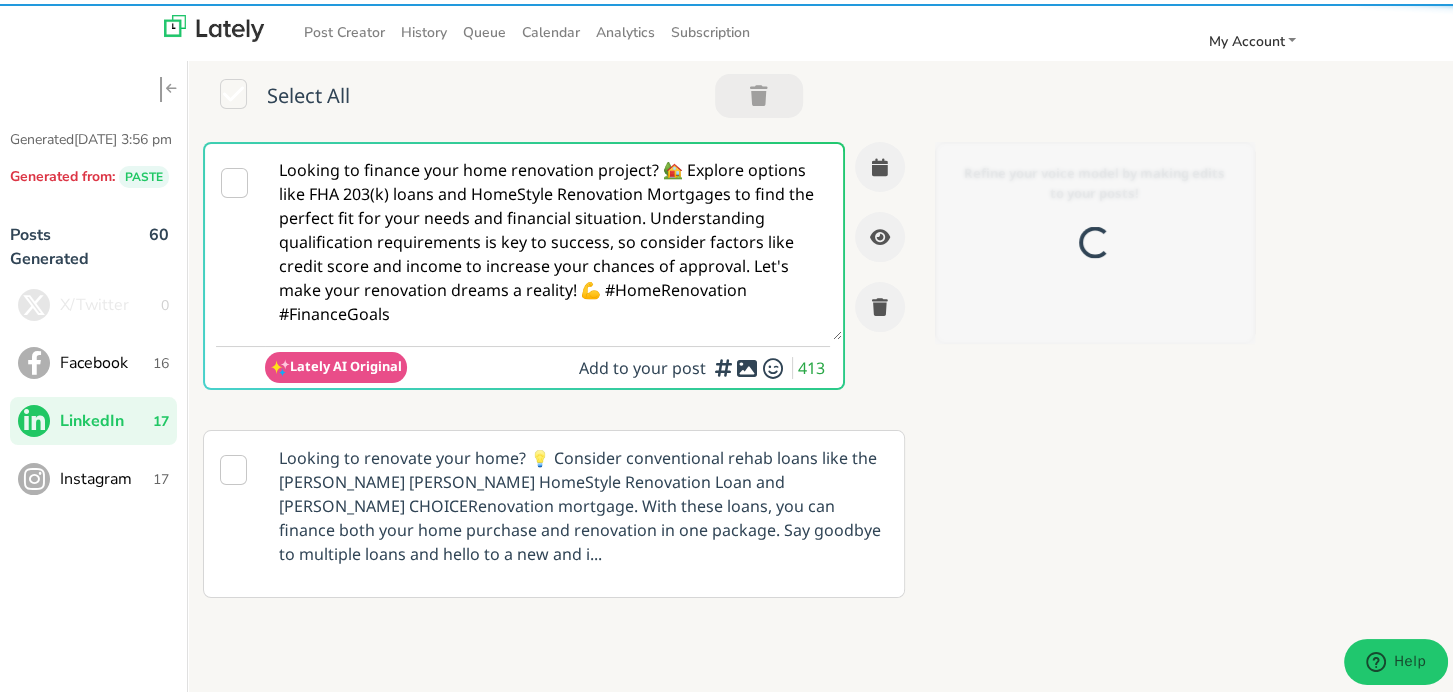 scroll, scrollTop: 0, scrollLeft: 0, axis: both 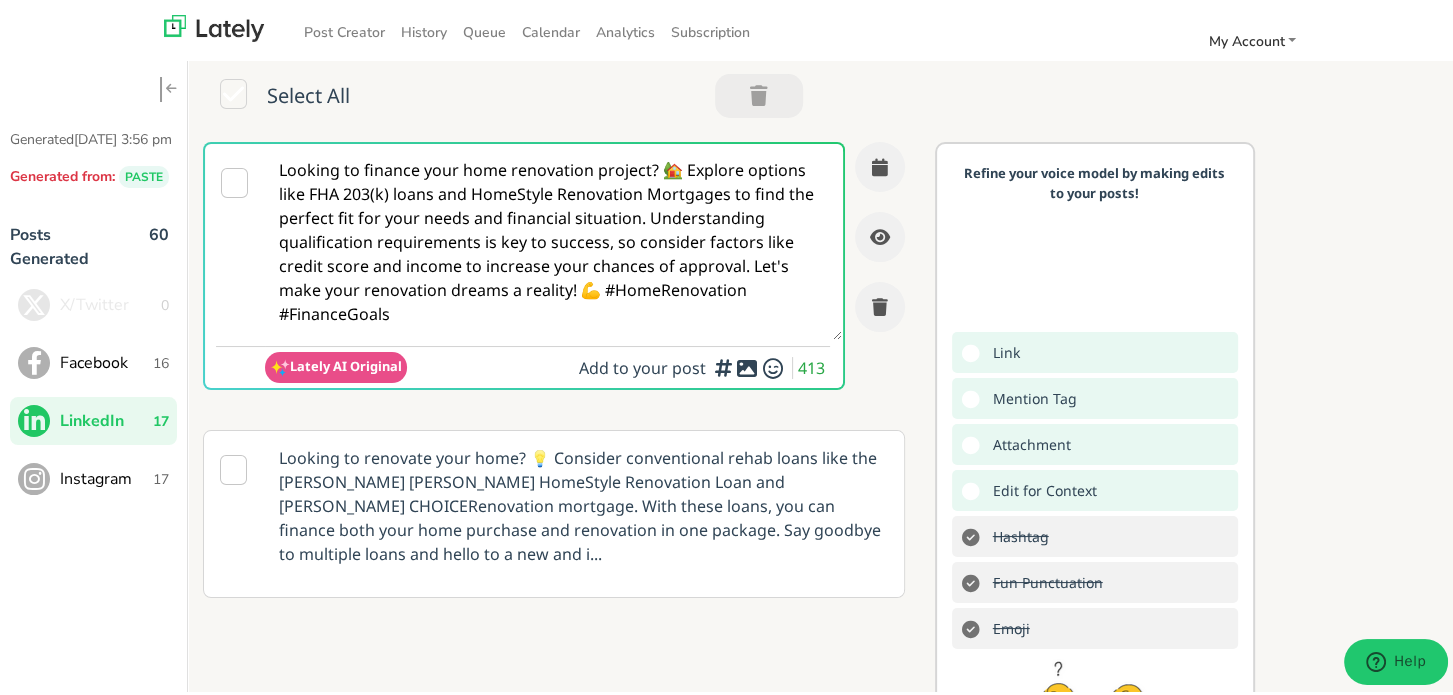 click on "Looking to finance your home renovation project? 🏡 Explore options like FHA 203(k) loans and HomeStyle Renovation Mortgages to find the perfect fit for your needs and financial situation. Understanding qualification requirements is key to success, so consider factors like credit score and income to increase your chances of approval. Let's make your renovation dreams a reality! 💪 #HomeRenovation #FinanceGoals" at bounding box center (553, 238) 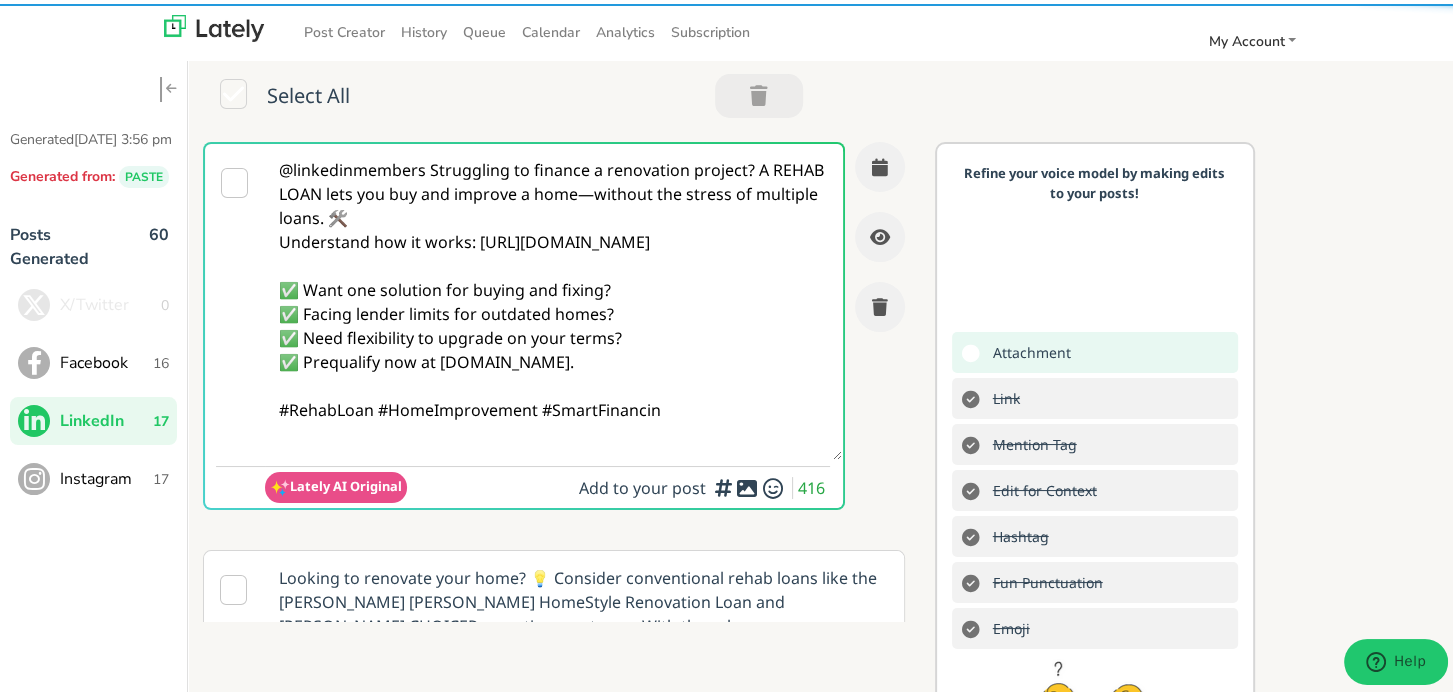 click on "@linkedinmembers Struggling to finance a renovation project? A REHAB LOAN lets you buy and improve a home—without the stress of multiple loans. 🛠️
Understand how it works: [URL][DOMAIN_NAME]
✅ Want one solution for buying and fixing?
✅ Facing lender limits for outdated homes?
✅ Need flexibility to upgrade on your terms?
✅ Prequalify now at [DOMAIN_NAME].
#RehabLoan #HomeImprovement #SmartFinancin" at bounding box center (553, 298) 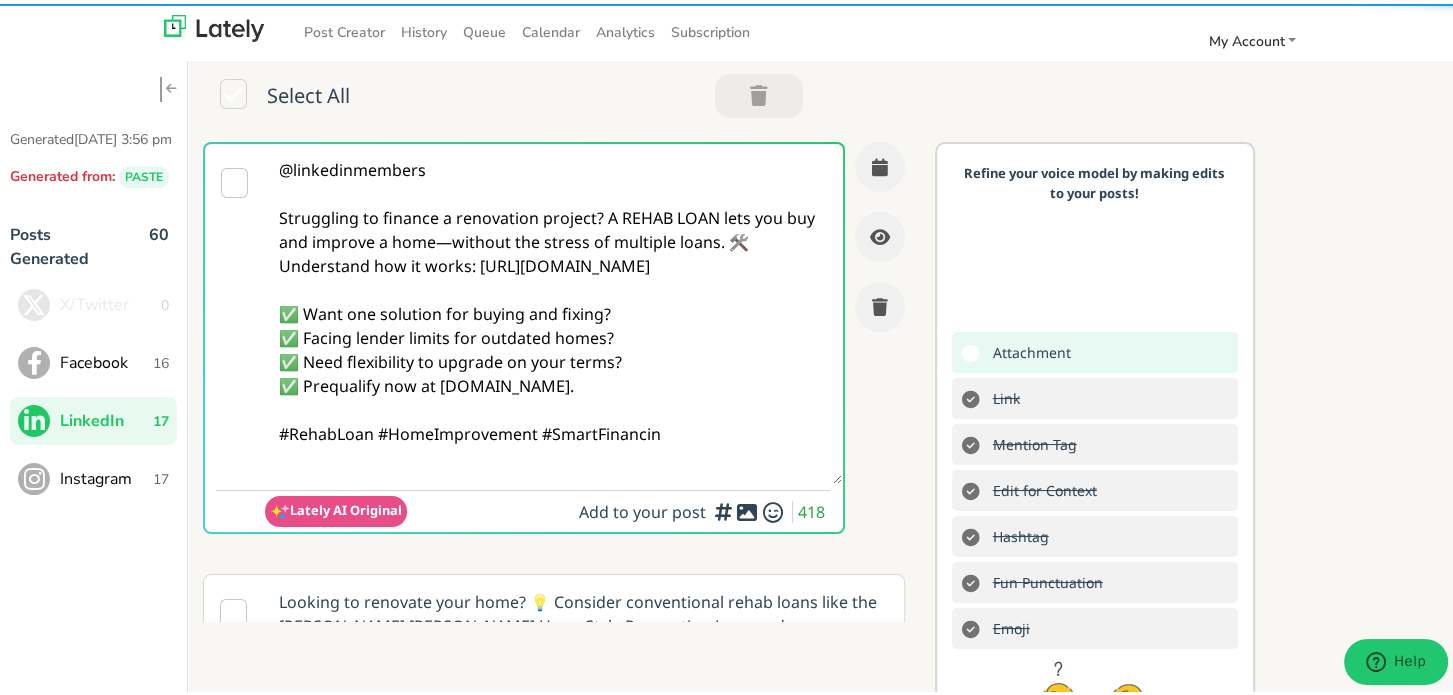 click on "@linkedinmembers
Struggling to finance a renovation project? A REHAB LOAN lets you buy and improve a home—without the stress of multiple loans. 🛠️
Understand how it works: [URL][DOMAIN_NAME]
✅ Want one solution for buying and fixing?
✅ Facing lender limits for outdated homes?
✅ Need flexibility to upgrade on your terms?
✅ Prequalify now at [DOMAIN_NAME].
#RehabLoan #HomeImprovement #SmartFinancin" at bounding box center (553, 310) 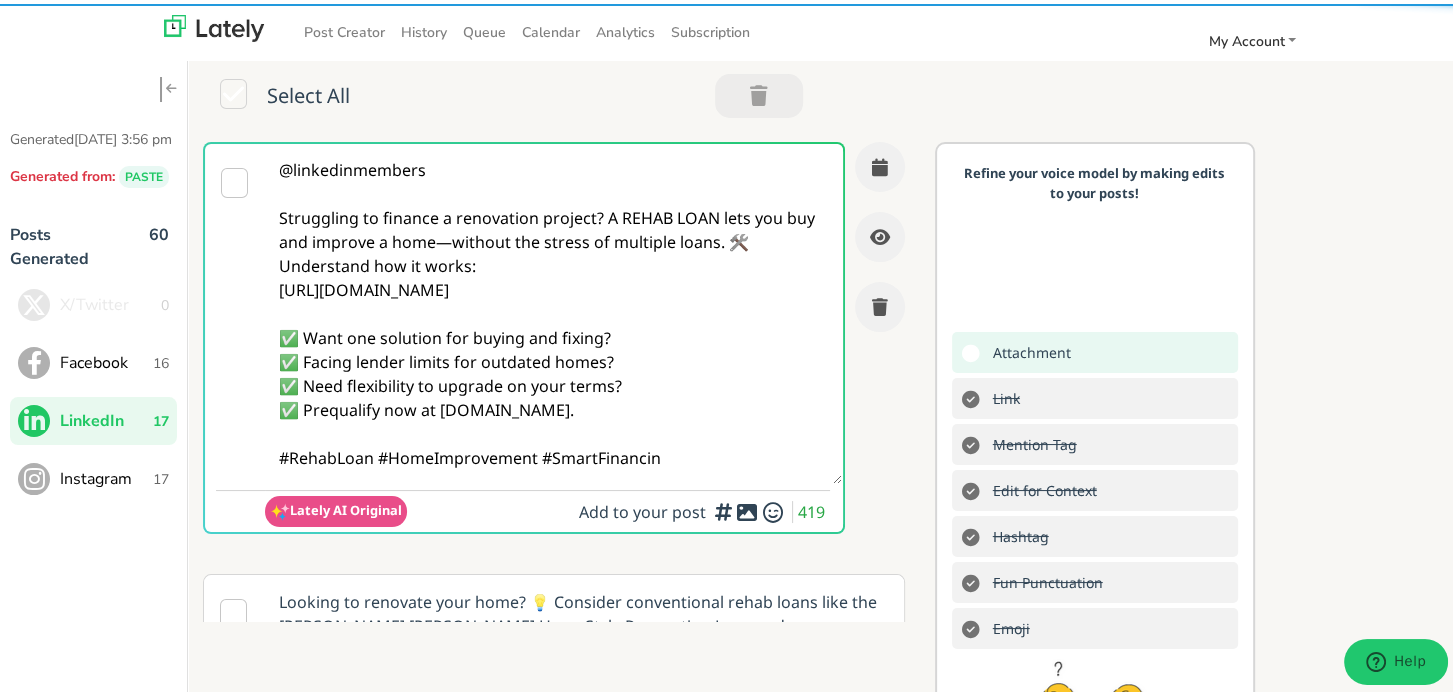 click on "@linkedinmembers
Struggling to finance a renovation project? A REHAB LOAN lets you buy and improve a home—without the stress of multiple loans. 🛠️
Understand how it works:
[URL][DOMAIN_NAME]
✅ Want one solution for buying and fixing?
✅ Facing lender limits for outdated homes?
✅ Need flexibility to upgrade on your terms?
✅ Prequalify now at [DOMAIN_NAME].
#RehabLoan #HomeImprovement #SmartFinancin" at bounding box center [553, 310] 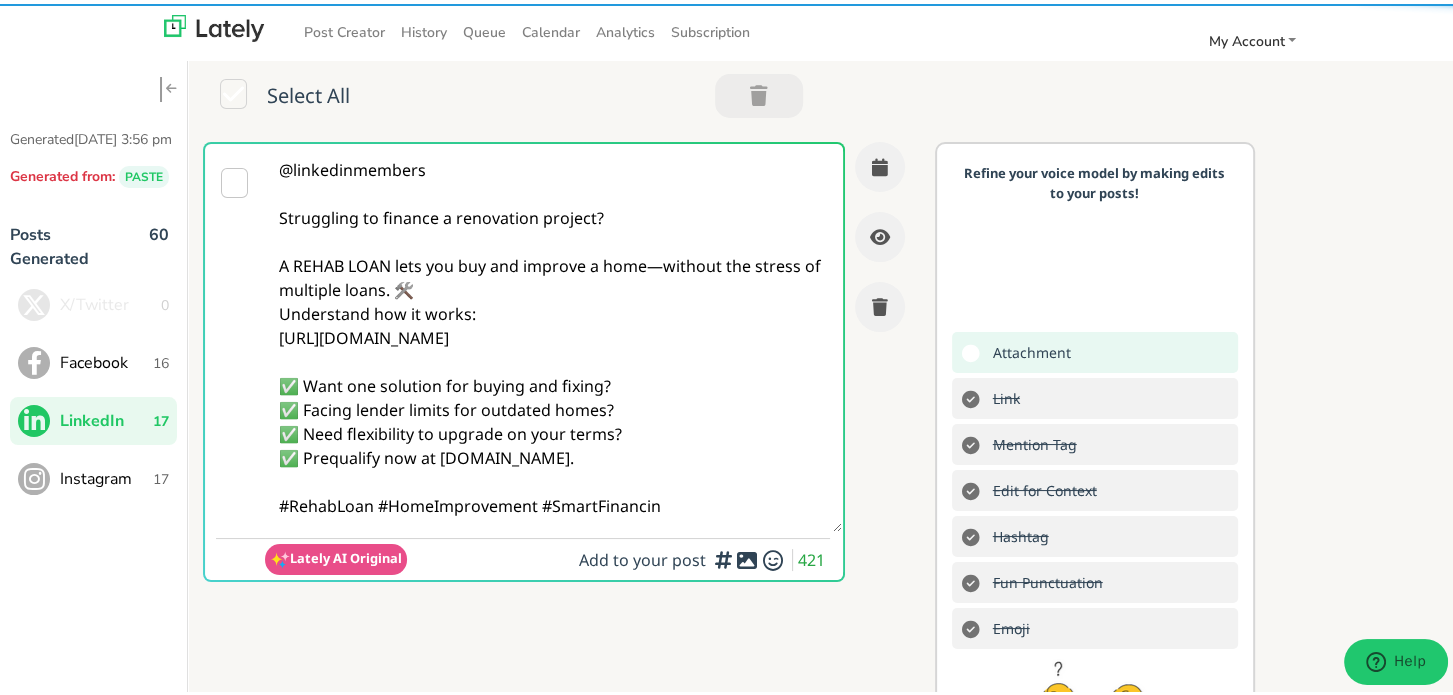 click on "@linkedinmembers
Struggling to finance a renovation project?
A REHAB LOAN lets you buy and improve a home—without the stress of multiple loans. 🛠️
Understand how it works:
[URL][DOMAIN_NAME]
✅ Want one solution for buying and fixing?
✅ Facing lender limits for outdated homes?
✅ Need flexibility to upgrade on your terms?
✅ Prequalify now at [DOMAIN_NAME].
#RehabLoan #HomeImprovement #SmartFinancin" at bounding box center (553, 334) 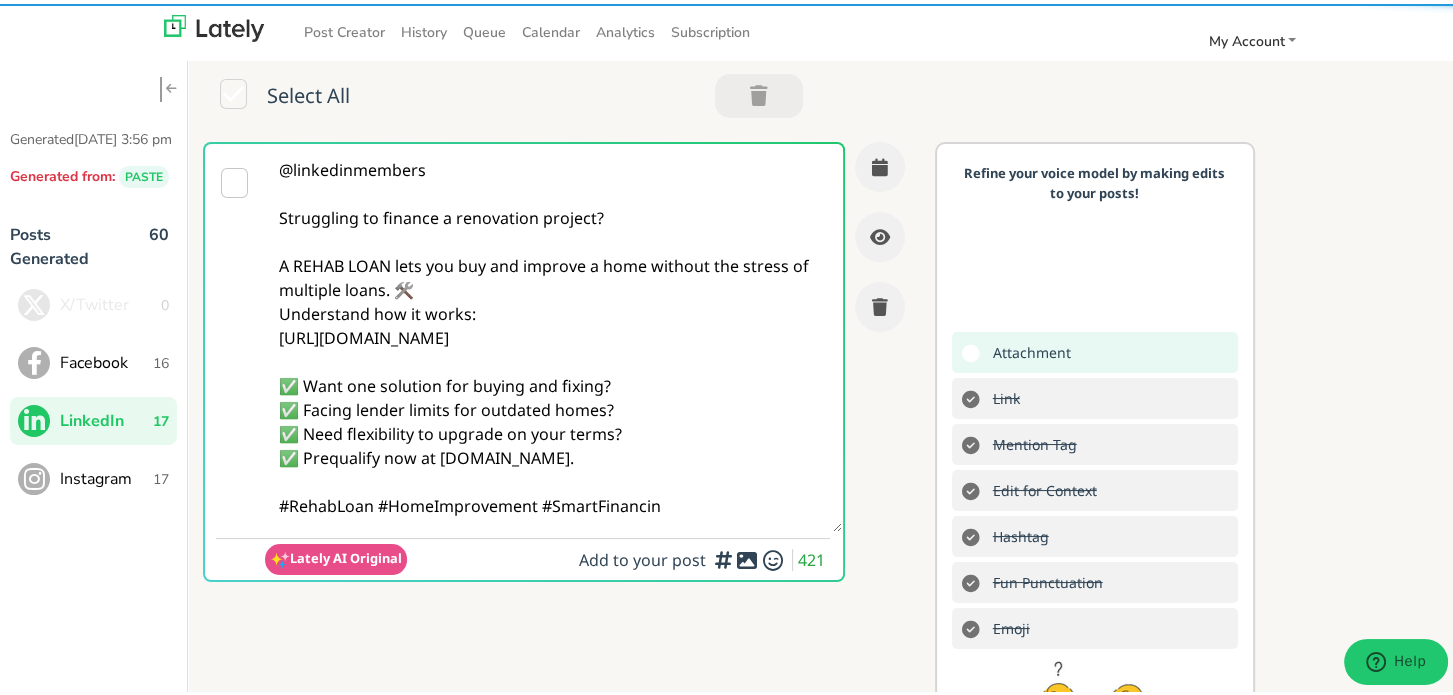 click on "@linkedinmembers
Struggling to finance a renovation project?
A REHAB LOAN lets you buy and improve a home without the stress of multiple loans. 🛠️
Understand how it works:
[URL][DOMAIN_NAME]
✅ Want one solution for buying and fixing?
✅ Facing lender limits for outdated homes?
✅ Need flexibility to upgrade on your terms?
✅ Prequalify now at [DOMAIN_NAME].
#RehabLoan #HomeImprovement #SmartFinancin" at bounding box center (553, 334) 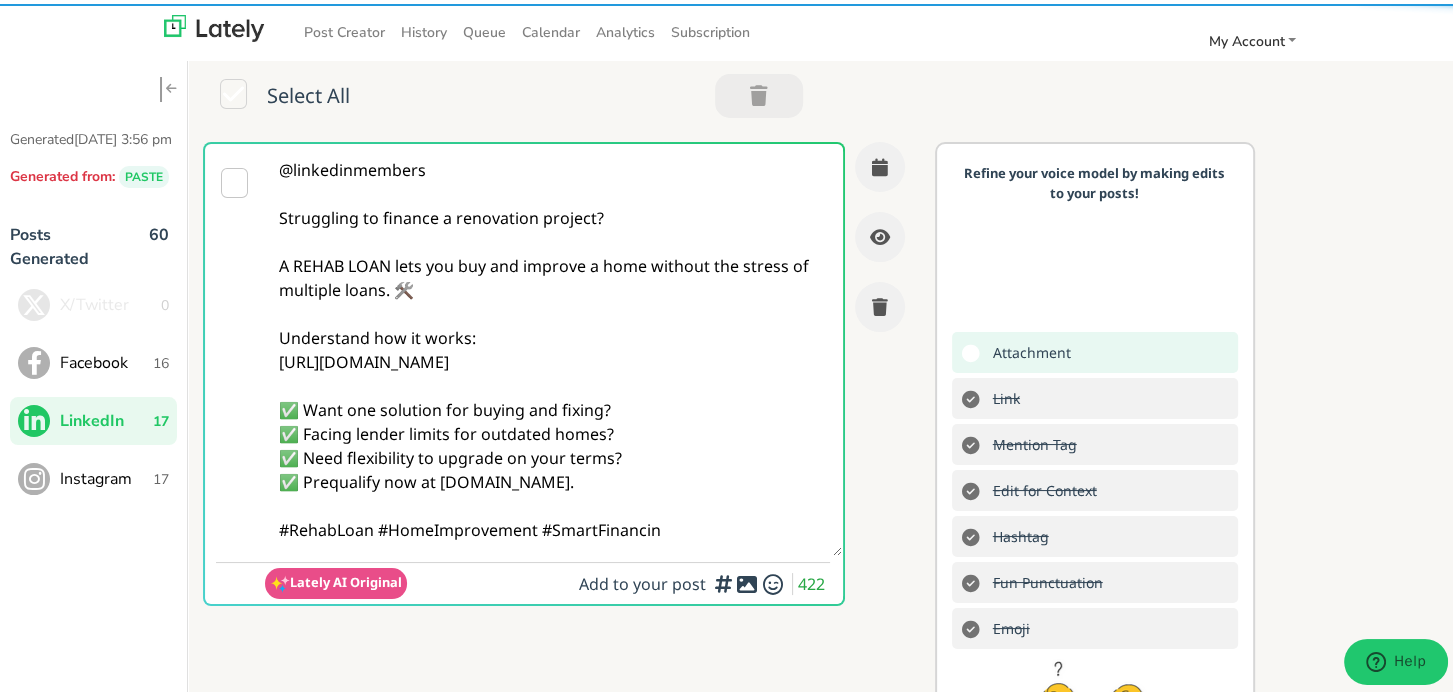 click on "@linkedinmembers
Struggling to finance a renovation project?
A REHAB LOAN lets you buy and improve a home without the stress of multiple loans. 🛠️
Understand how it works:
[URL][DOMAIN_NAME]
✅ Want one solution for buying and fixing?
✅ Facing lender limits for outdated homes?
✅ Need flexibility to upgrade on your terms?
✅ Prequalify now at [DOMAIN_NAME].
#RehabLoan #HomeImprovement #SmartFinancin" at bounding box center [553, 346] 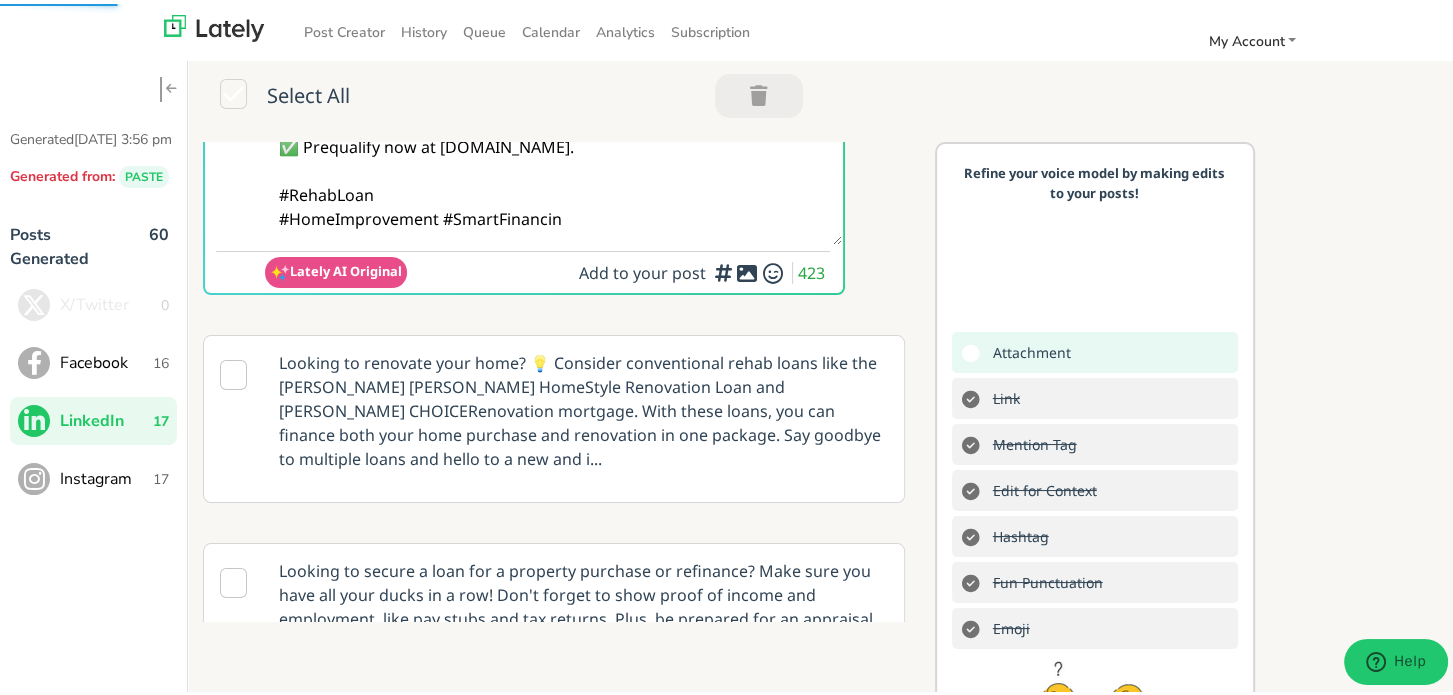 scroll, scrollTop: 500, scrollLeft: 0, axis: vertical 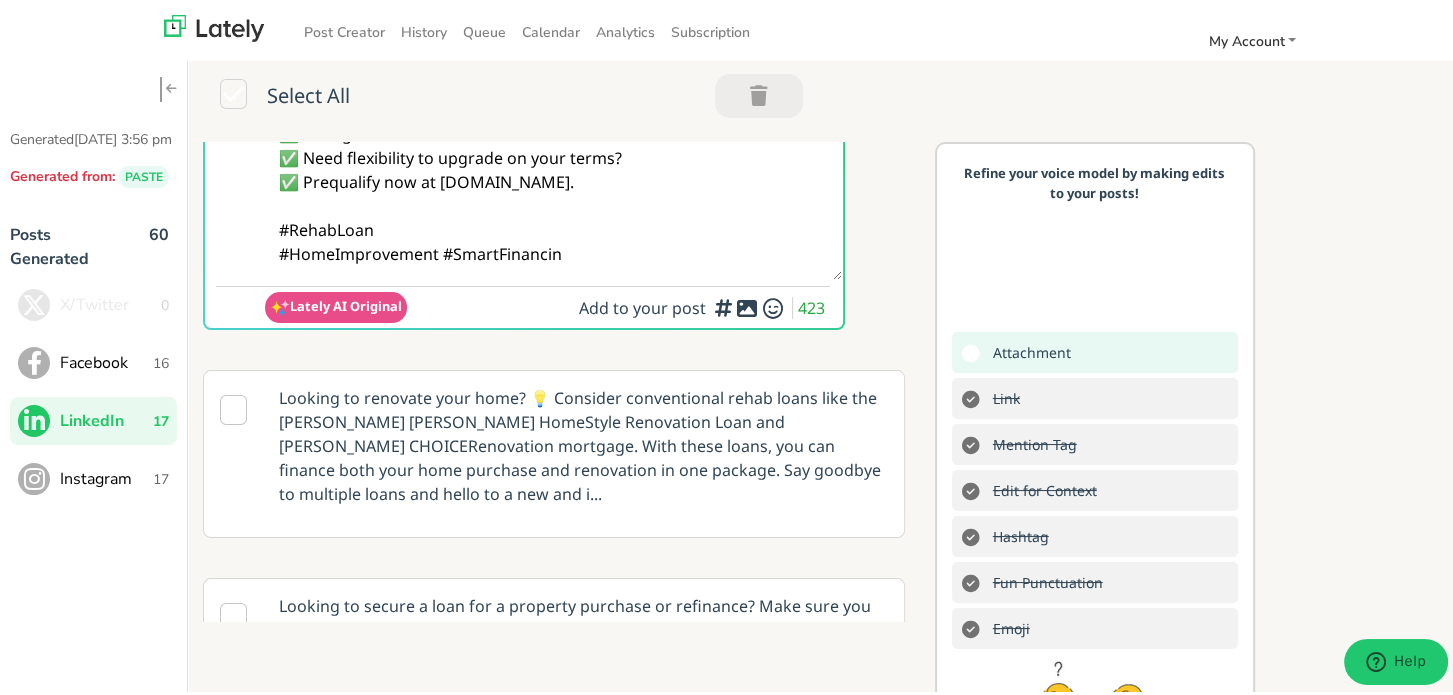 click on "@linkedinmembers
Struggling to finance a renovation project?
A REHAB LOAN lets you buy and improve a home without the stress of multiple loans. 🛠️
Understand how it works:
[URL][DOMAIN_NAME]
✅ Want one solution for buying and fixing?
✅ Facing lender limits for outdated homes?
✅ Need flexibility to upgrade on your terms?
✅ Prequalify now at [DOMAIN_NAME].
#RehabLoan
#HomeImprovement #SmartFinancin" at bounding box center [553, 58] 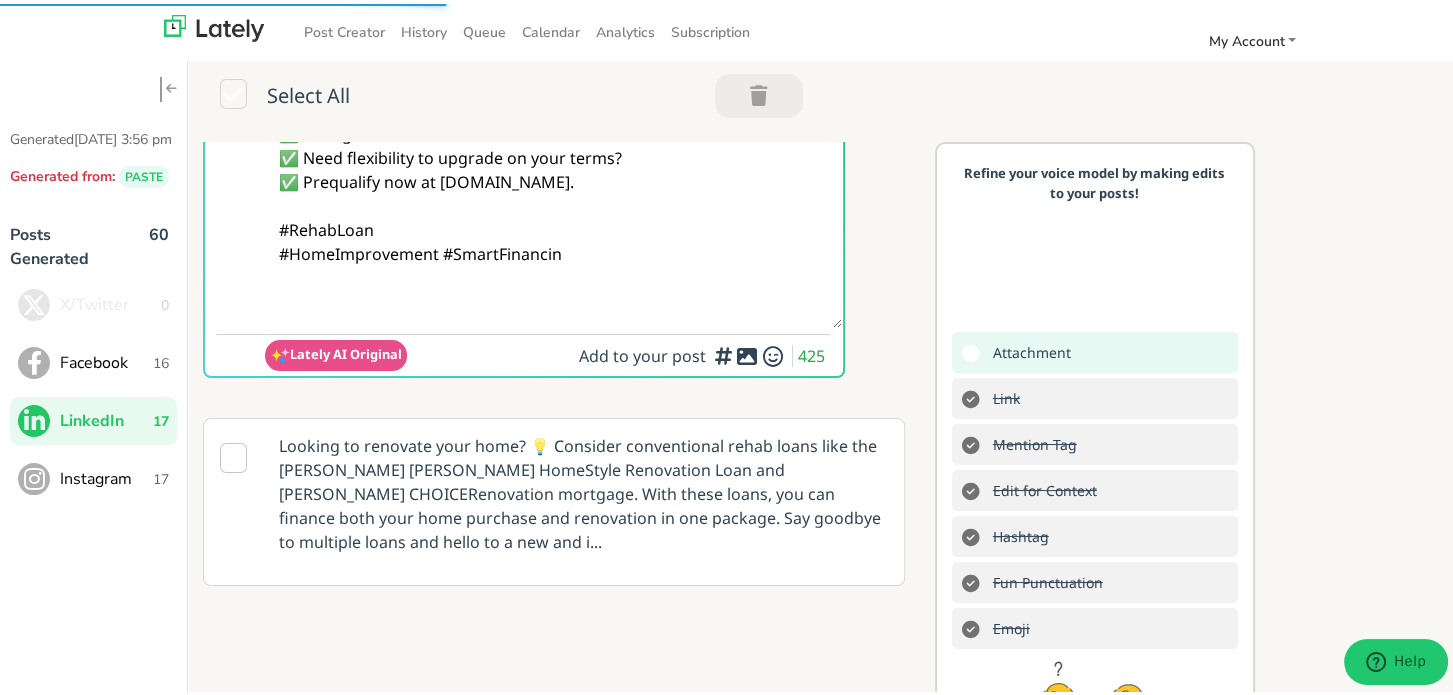 paste on "Follow Us On Our Social Media Platforms!
Facebook: [URL][DOMAIN_NAME]
LinkedIn: [URL][DOMAIN_NAME]
Instagram: [URL][DOMAIN_NAME][DOMAIN_NAME]" 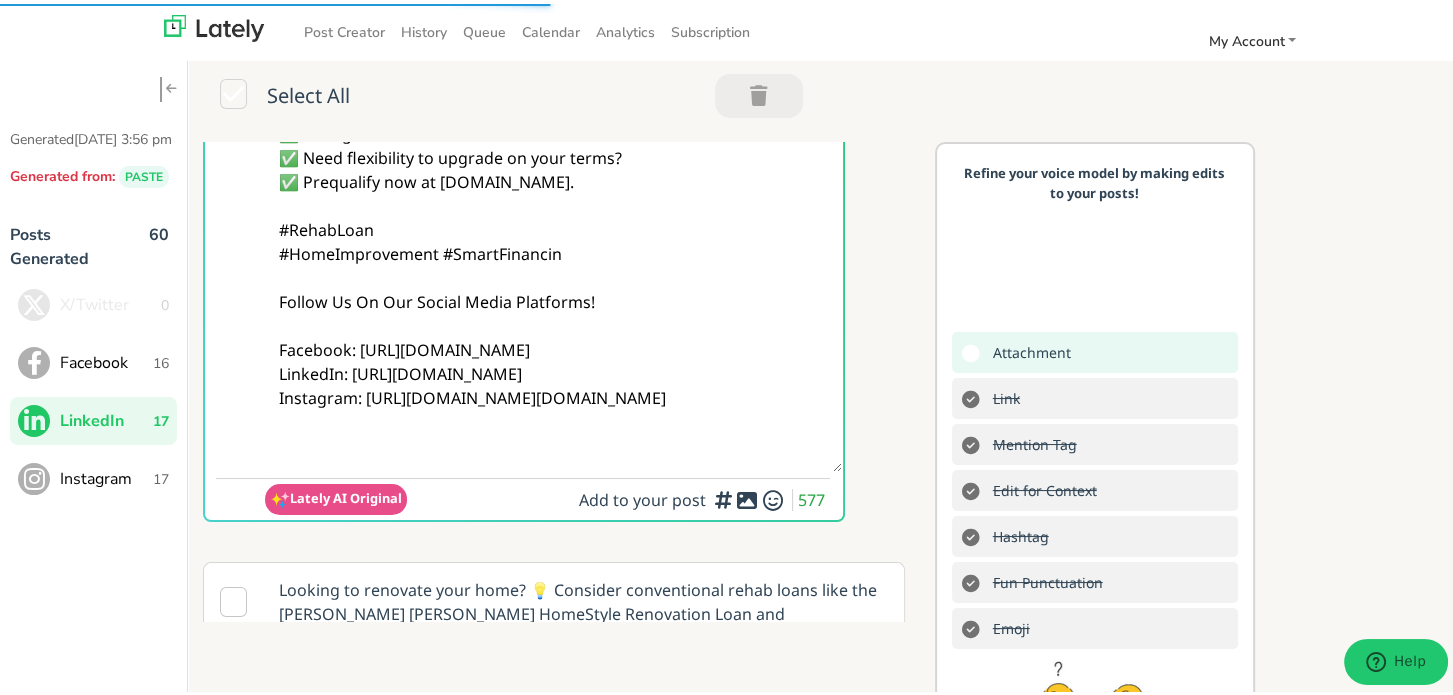 type on "@linkedinmembers
Struggling to finance a renovation project?
A REHAB LOAN lets you buy and improve a home without the stress of multiple loans. 🛠️
Understand how it works:
[URL][DOMAIN_NAME]
✅ Want one solution for buying and fixing?
✅ Facing lender limits for outdated homes?
✅ Need flexibility to upgrade on your terms?
✅ Prequalify now at [DOMAIN_NAME].
#RehabLoan
#HomeImprovement #SmartFinancin
Follow Us On Our Social Media Platforms!
Facebook: [URL][DOMAIN_NAME]
LinkedIn: [URL][DOMAIN_NAME]
Instagram: [URL][DOMAIN_NAME][DOMAIN_NAME]" 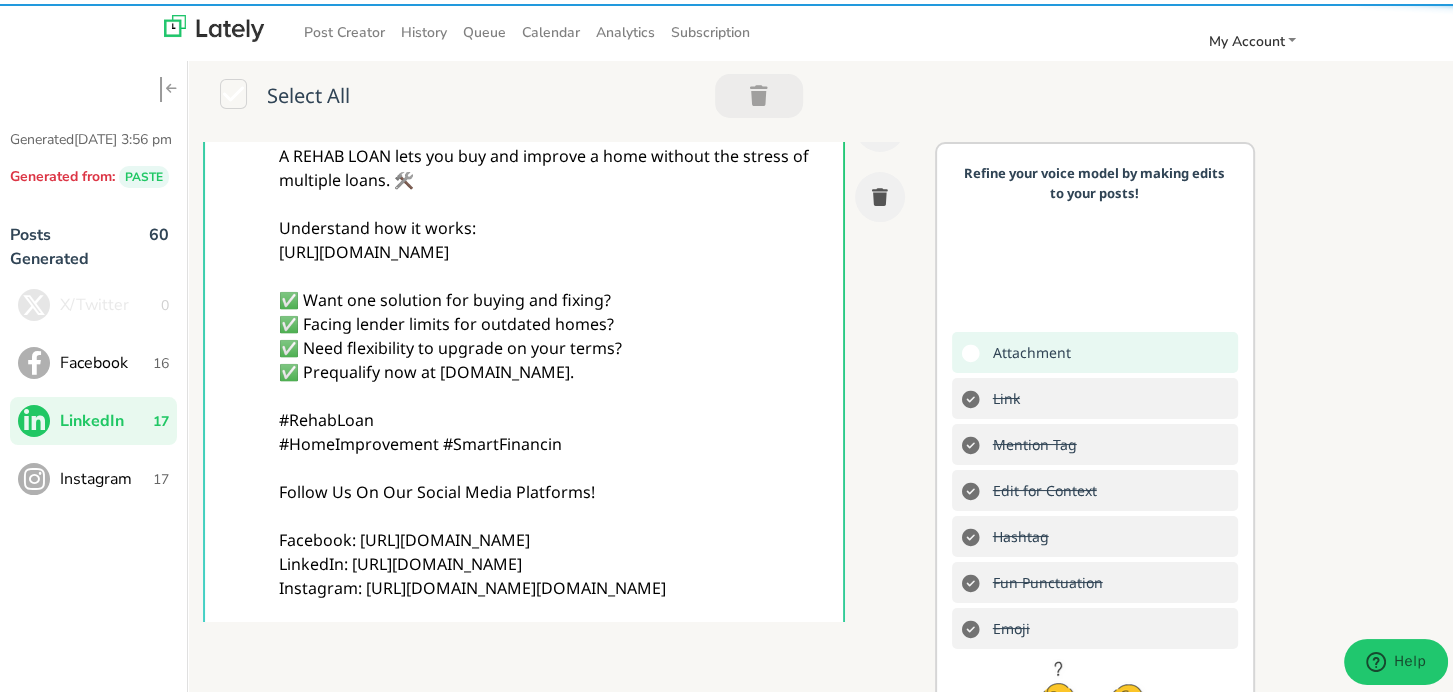 scroll, scrollTop: 0, scrollLeft: 0, axis: both 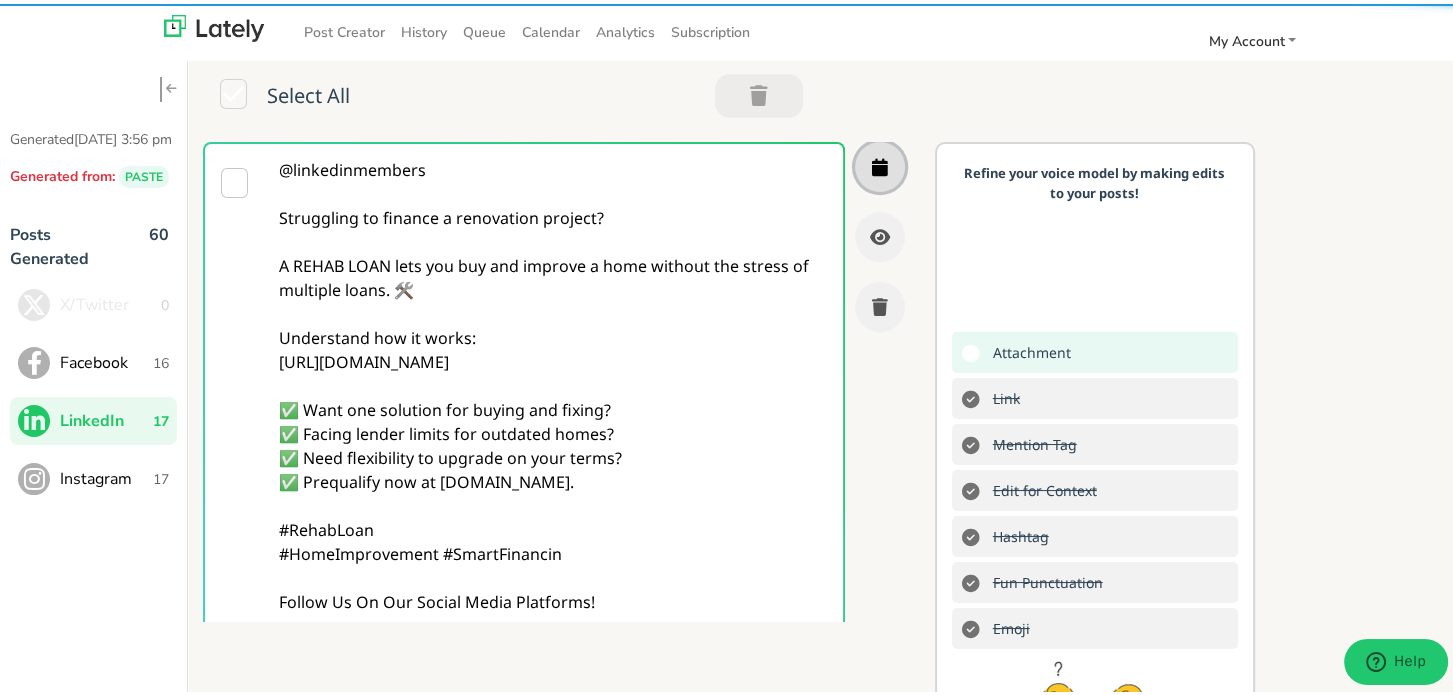 click at bounding box center (880, 163) 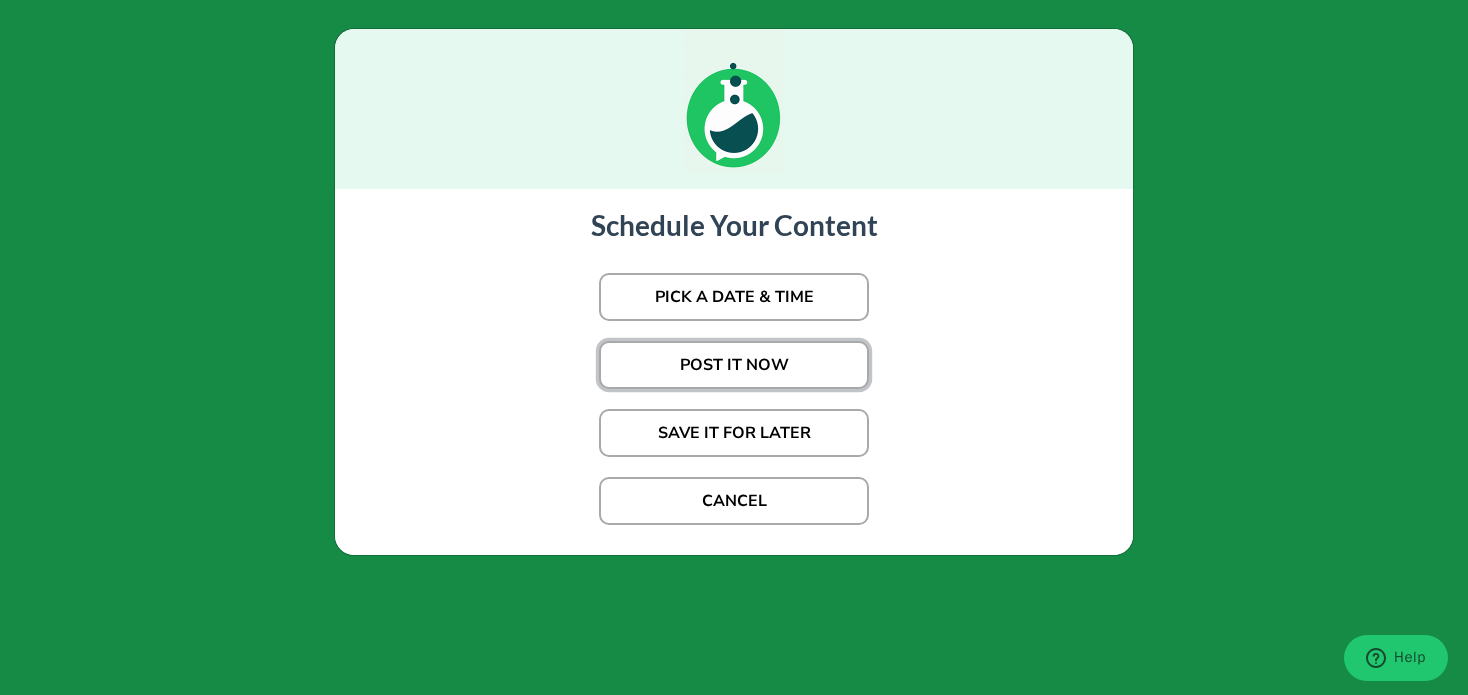 click on "POST IT NOW" at bounding box center (734, 365) 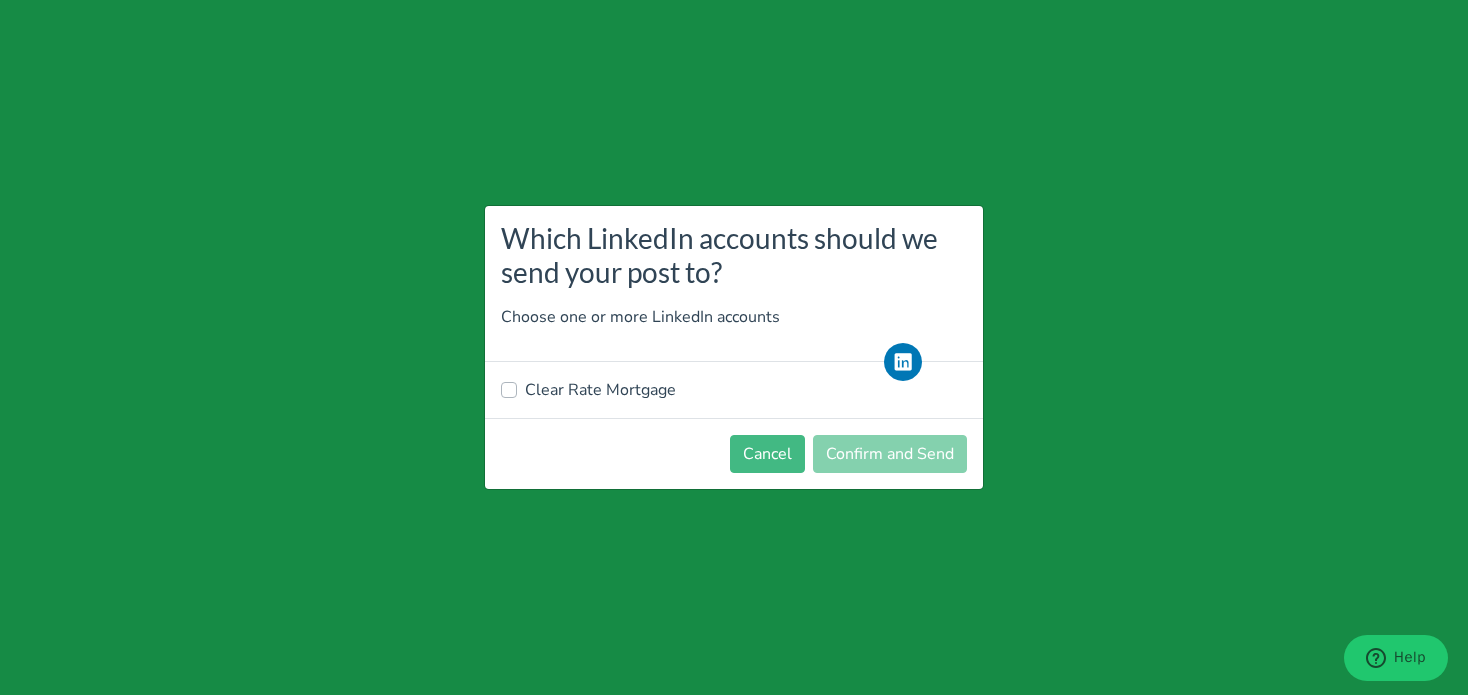 click on "Clear Rate Mortgage" at bounding box center (600, 390) 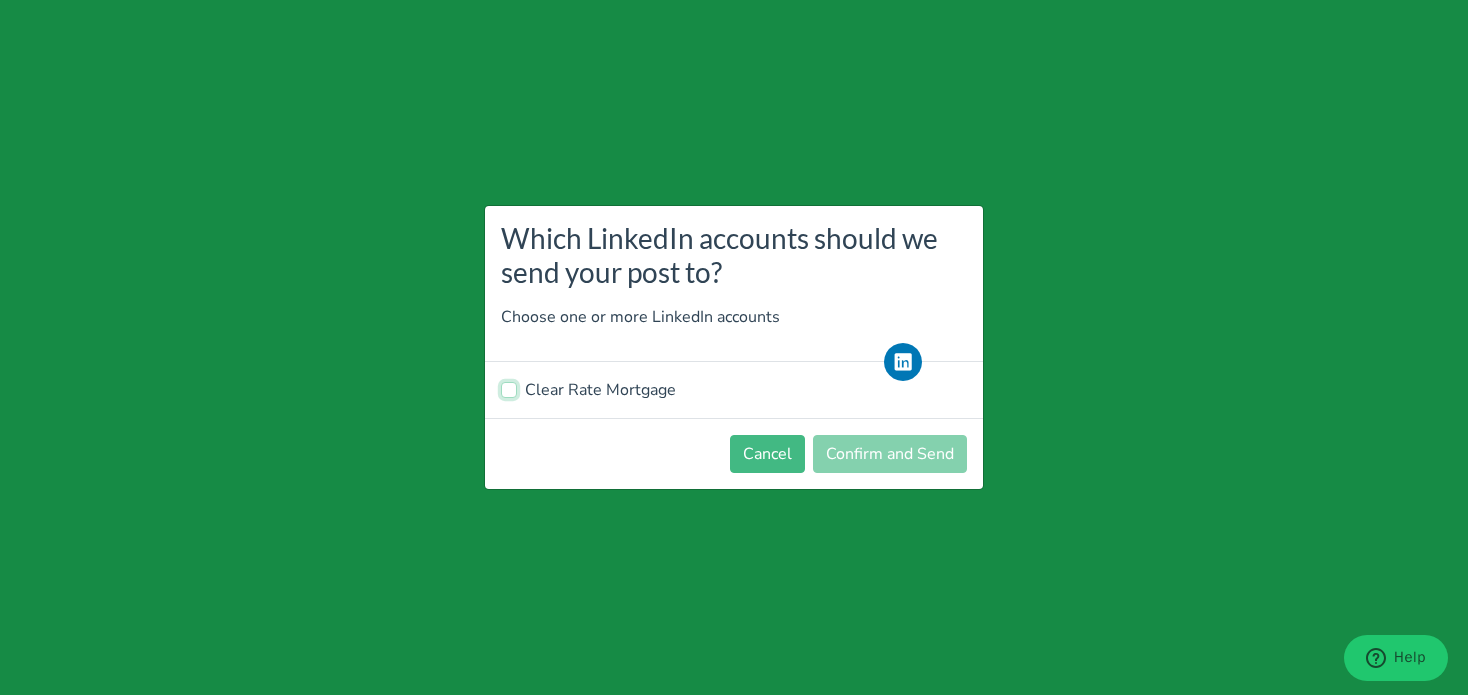 click on "Clear Rate Mortgage" at bounding box center [509, 388] 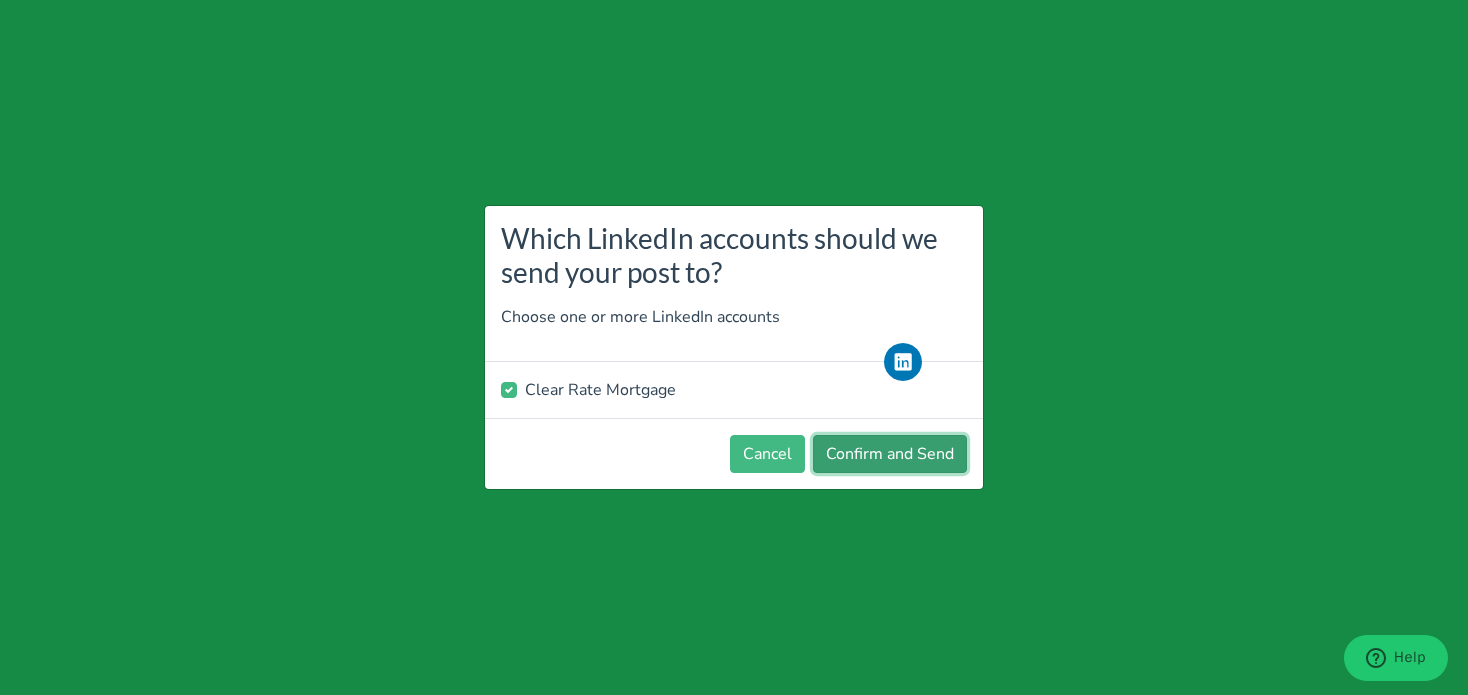 click on "Confirm and Send" at bounding box center [890, 454] 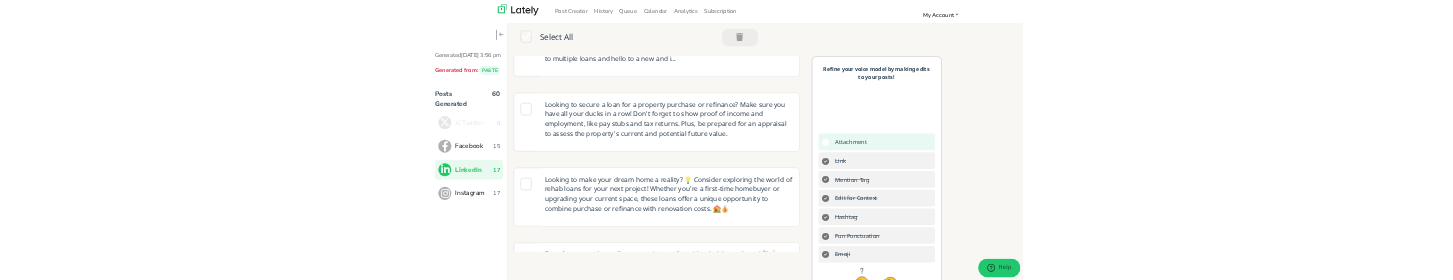 scroll, scrollTop: 200, scrollLeft: 0, axis: vertical 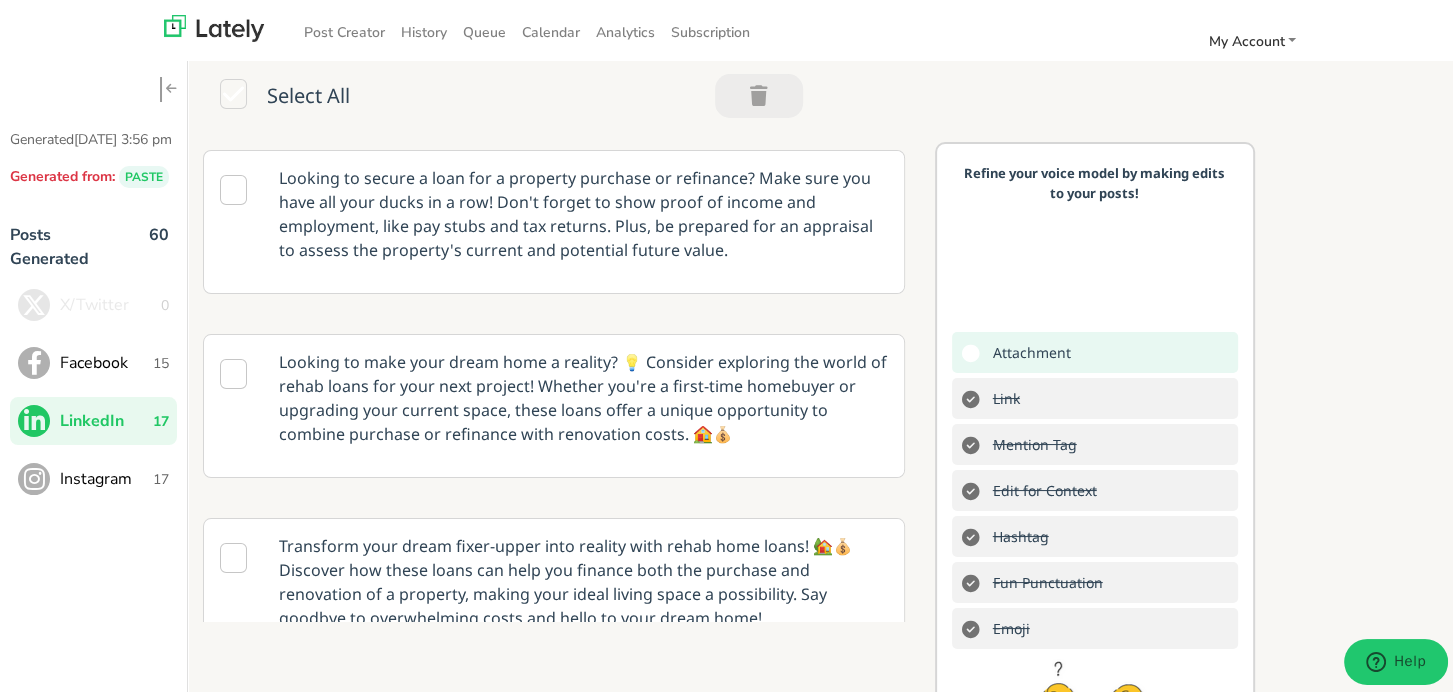 click on "Instagram" at bounding box center (106, 475) 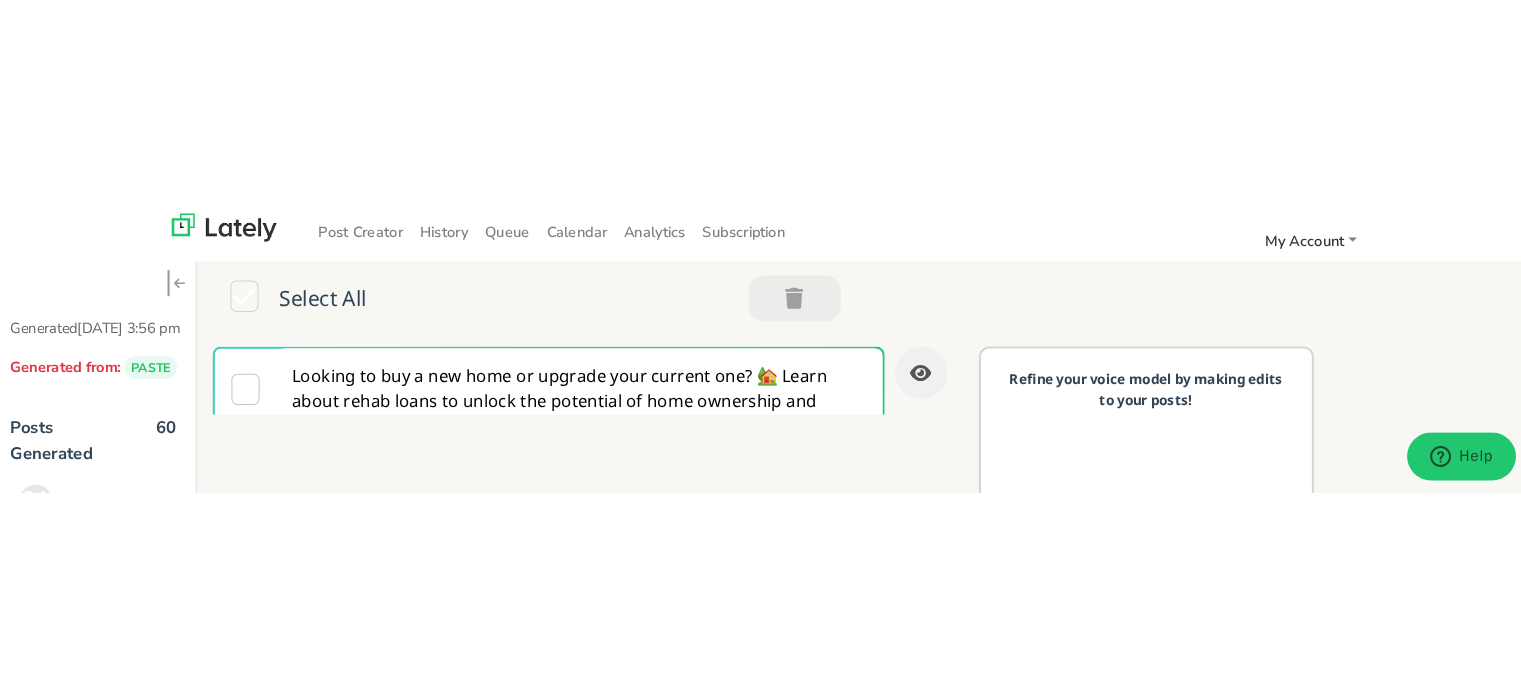 scroll, scrollTop: 0, scrollLeft: 0, axis: both 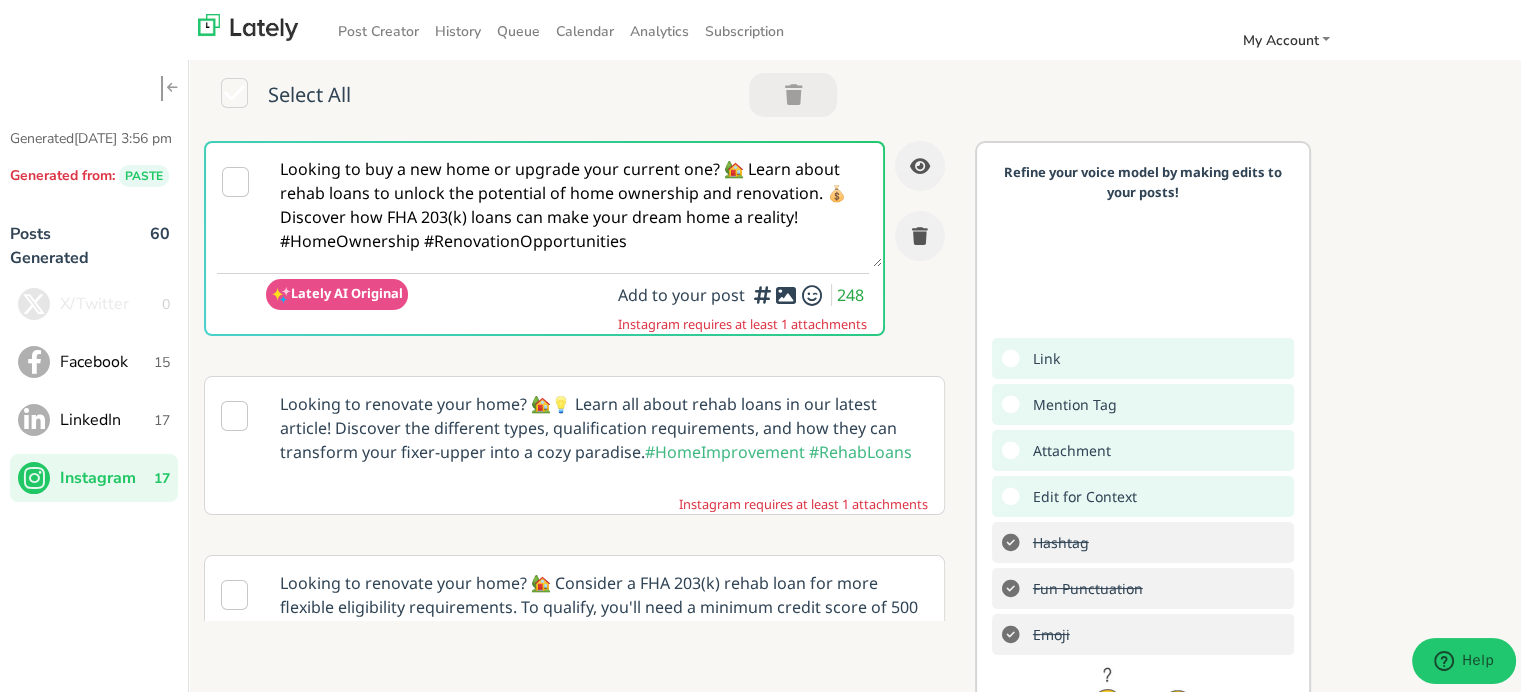 click on "Looking to buy a new home or upgrade your current one? 🏡 Learn about rehab loans to unlock the potential of home ownership and renovation. 💰 Discover how FHA 203(k) loans can make your dream home a reality! #HomeOwnership #RenovationOpportunities" at bounding box center [574, 202] 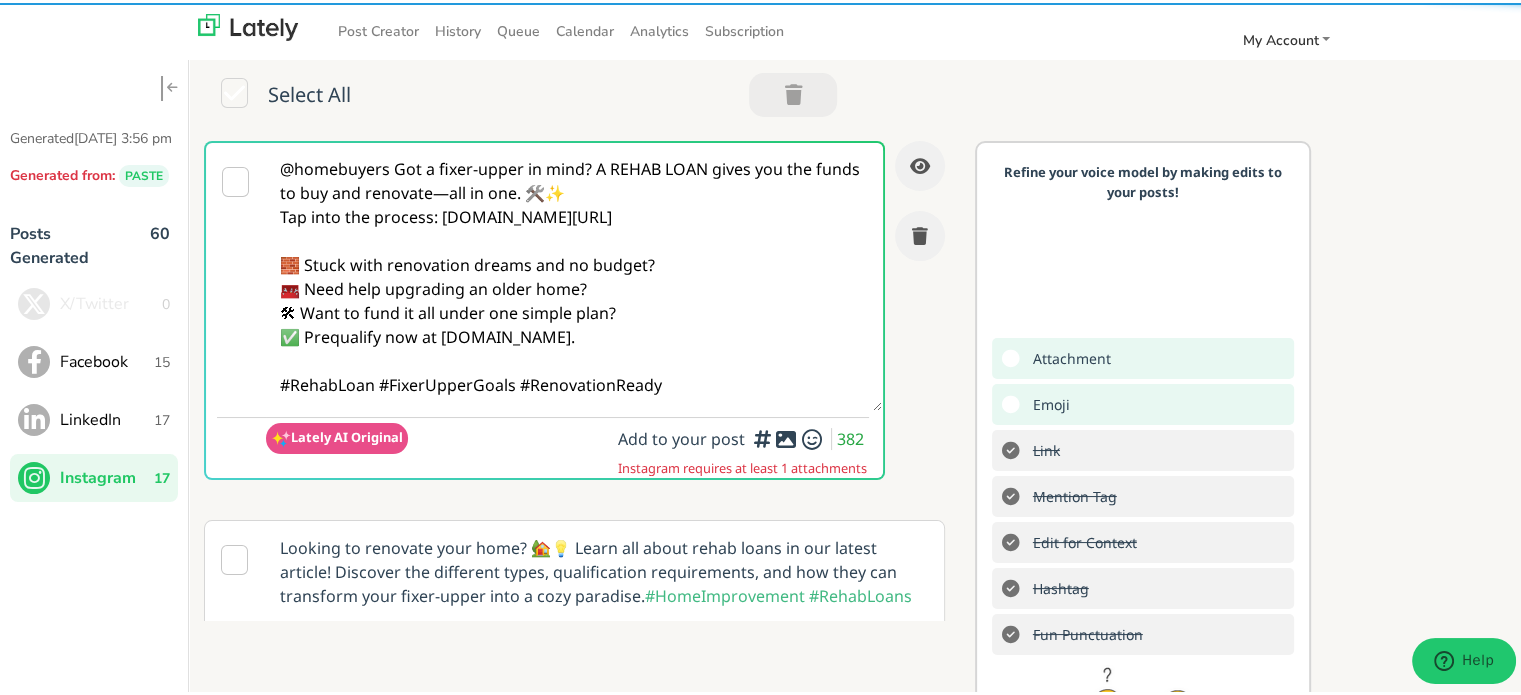 click on "@homebuyers Got a fixer-upper in mind? A REHAB LOAN gives you the funds to buy and renovate—all in one. 🛠️✨
Tap into the process: [DOMAIN_NAME][URL]
🧱 Stuck with renovation dreams and no budget?
🧰 Need help upgrading an older home?
🛠 Want to fund it all under one simple plan?
✅ Prequalify now at [DOMAIN_NAME].
#RehabLoan #FixerUpperGoals #RenovationReady" at bounding box center [574, 274] 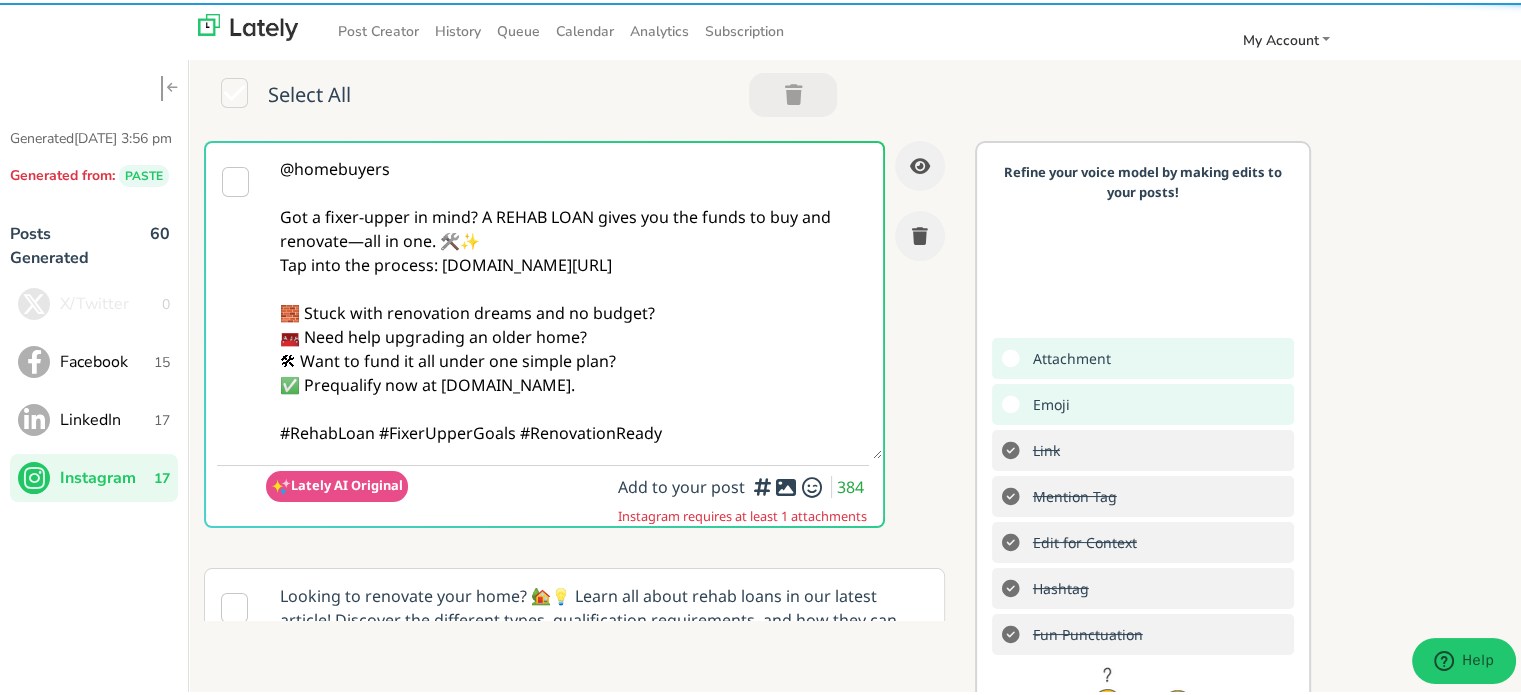 click on "@homebuyers
Got a fixer-upper in mind? A REHAB LOAN gives you the funds to buy and renovate—all in one. 🛠️✨
Tap into the process: [DOMAIN_NAME][URL]
🧱 Stuck with renovation dreams and no budget?
🧰 Need help upgrading an older home?
🛠 Want to fund it all under one simple plan?
✅ Prequalify now at [DOMAIN_NAME].
#RehabLoan #FixerUpperGoals #RenovationReady" at bounding box center [574, 298] 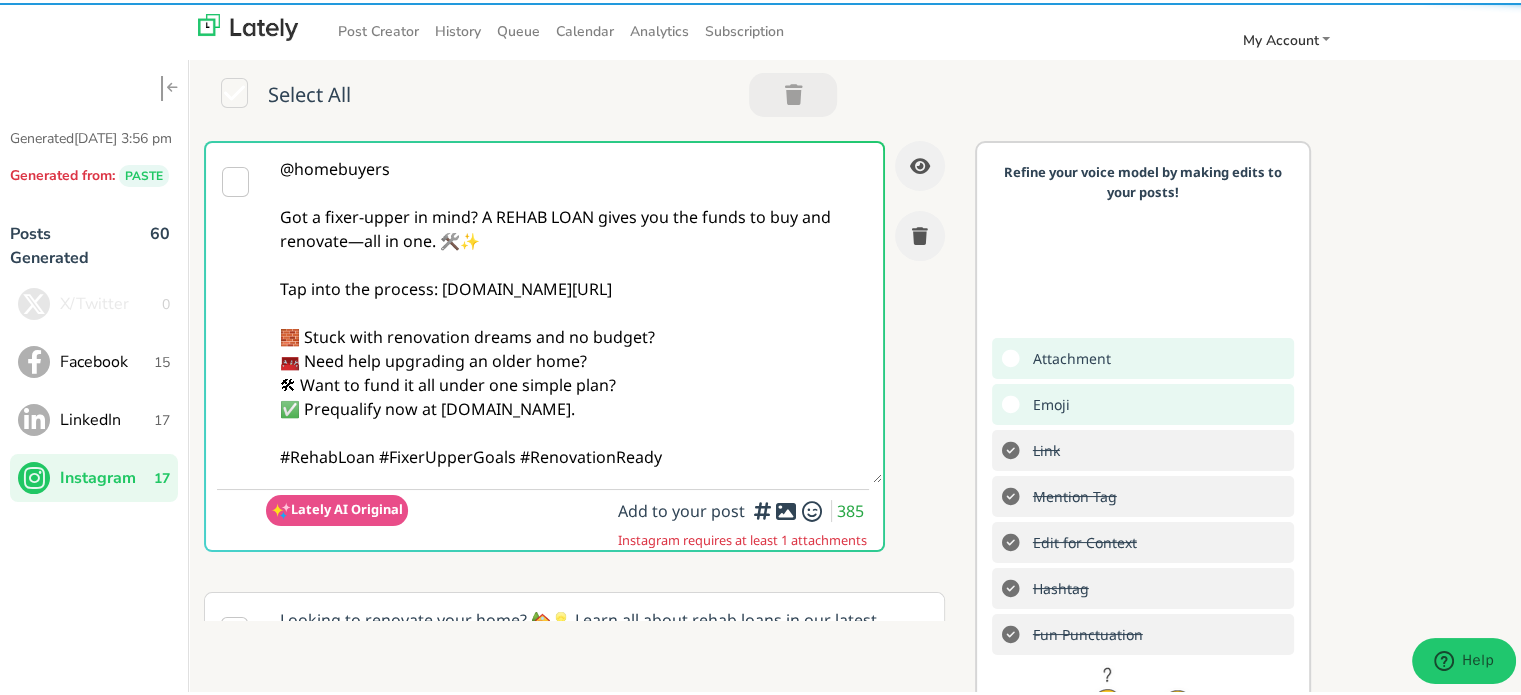 click on "@homebuyers
Got a fixer-upper in mind? A REHAB LOAN gives you the funds to buy and renovate—all in one. 🛠️✨
Tap into the process: [DOMAIN_NAME][URL]
🧱 Stuck with renovation dreams and no budget?
🧰 Need help upgrading an older home?
🛠 Want to fund it all under one simple plan?
✅ Prequalify now at [DOMAIN_NAME].
#RehabLoan #FixerUpperGoals #RenovationReady" at bounding box center (574, 310) 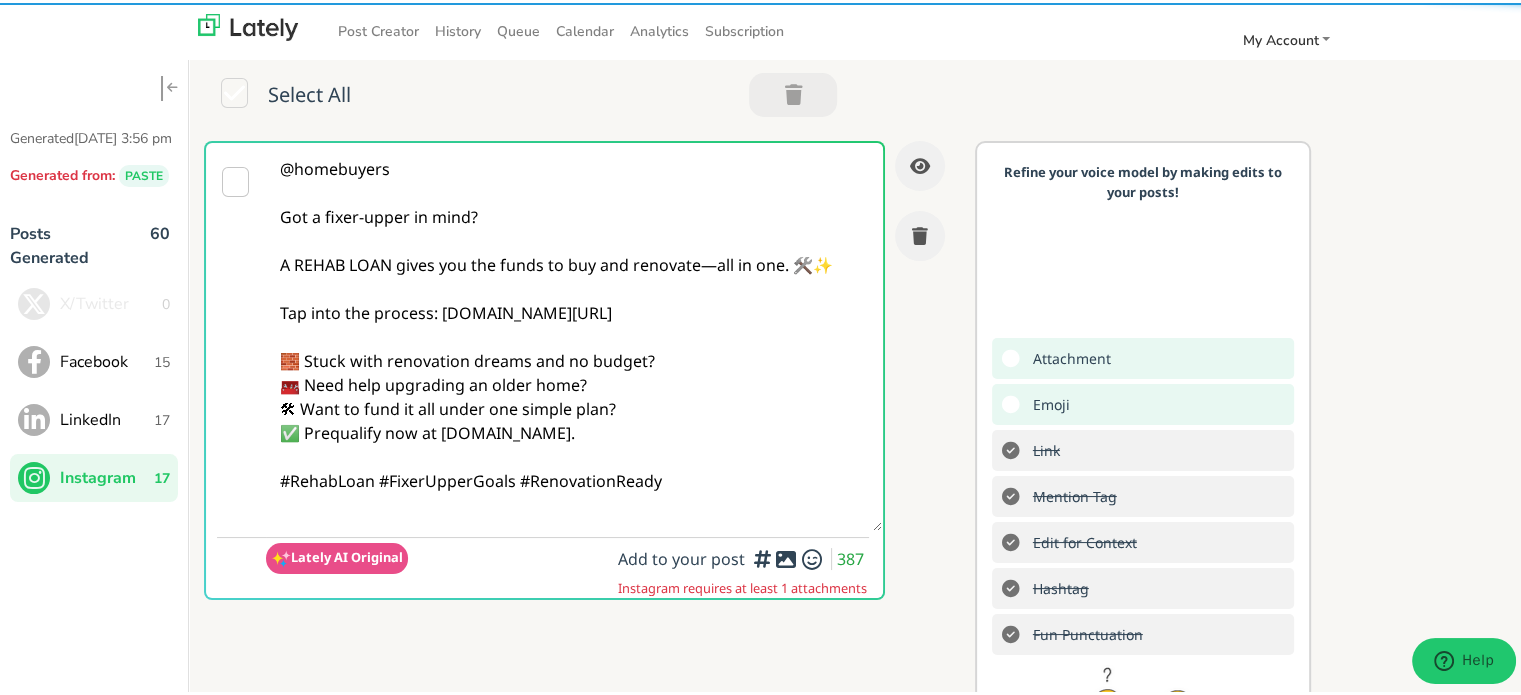 click on "@homebuyers
Got a fixer-upper in mind?
A REHAB LOAN gives you the funds to buy and renovate—all in one. 🛠️✨
Tap into the process: [DOMAIN_NAME][URL]
🧱 Stuck with renovation dreams and no budget?
🧰 Need help upgrading an older home?
🛠 Want to fund it all under one simple plan?
✅ Prequalify now at [DOMAIN_NAME].
#RehabLoan #FixerUpperGoals #RenovationReady" at bounding box center [574, 334] 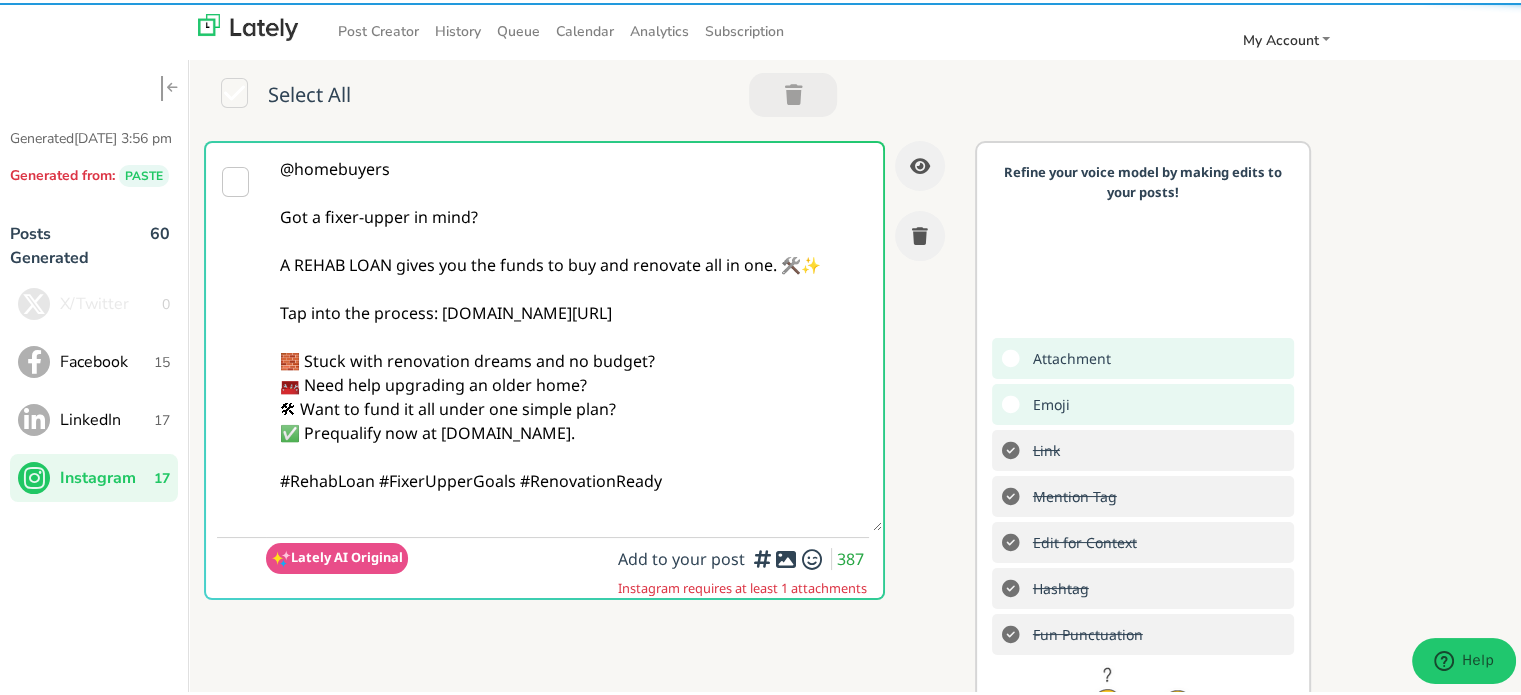click on "@homebuyers
Got a fixer-upper in mind?
A REHAB LOAN gives you the funds to buy and renovate all in one. 🛠️✨
Tap into the process: [DOMAIN_NAME][URL]
🧱 Stuck with renovation dreams and no budget?
🧰 Need help upgrading an older home?
🛠 Want to fund it all under one simple plan?
✅ Prequalify now at [DOMAIN_NAME].
#RehabLoan #FixerUpperGoals #RenovationReady" at bounding box center (574, 334) 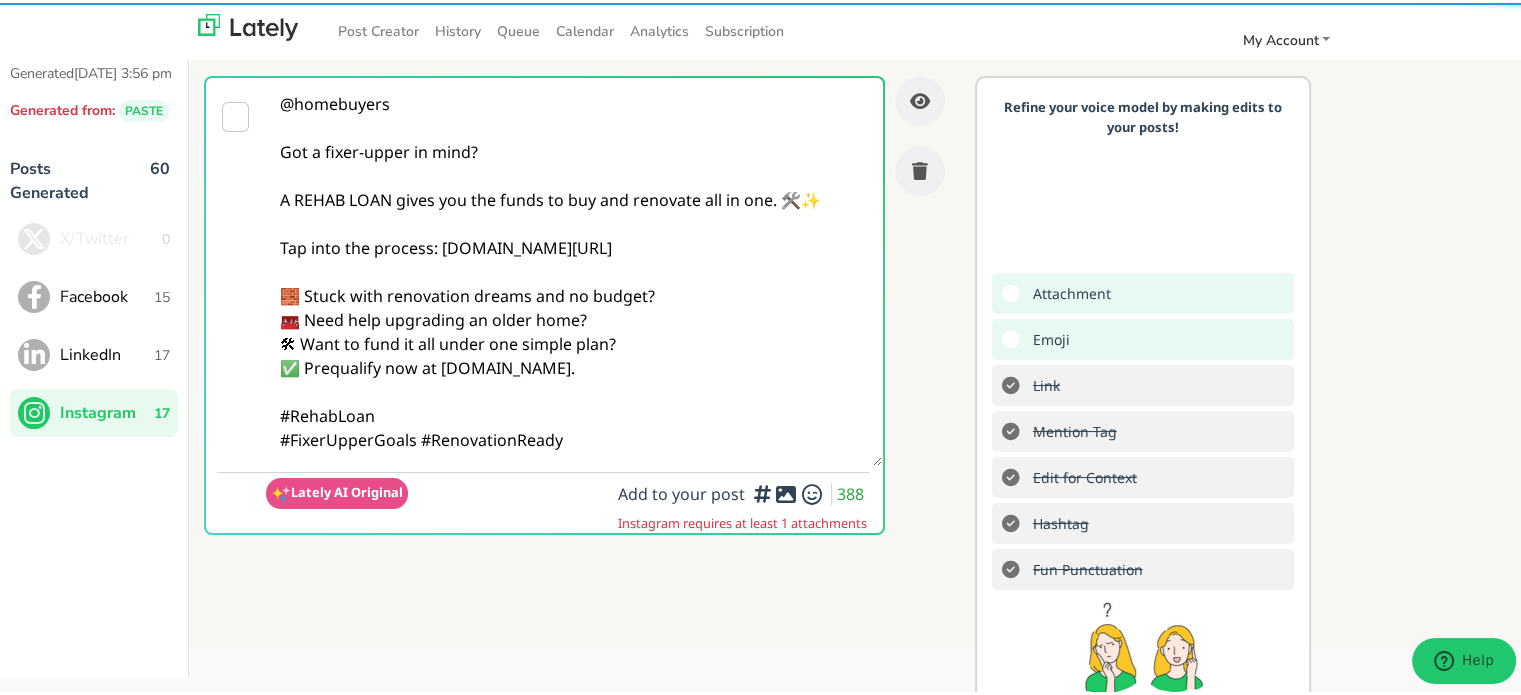 scroll, scrollTop: 100, scrollLeft: 0, axis: vertical 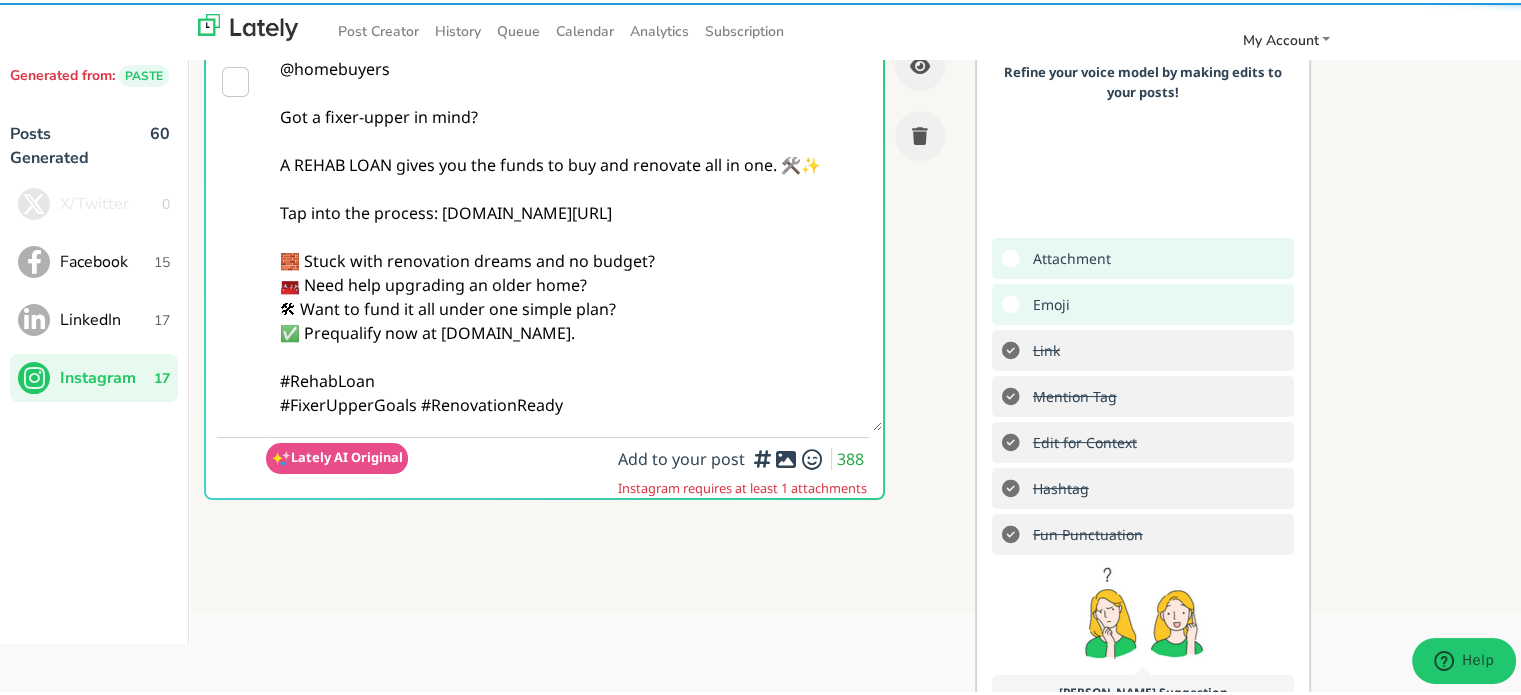 click on "@homebuyers
Got a fixer-upper in mind?
A REHAB LOAN gives you the funds to buy and renovate all in one. 🛠️✨
Tap into the process: [DOMAIN_NAME][URL]
🧱 Stuck with renovation dreams and no budget?
🧰 Need help upgrading an older home?
🛠 Want to fund it all under one simple plan?
✅ Prequalify now at [DOMAIN_NAME].
#RehabLoan
#FixerUpperGoals #RenovationReady" at bounding box center [574, 234] 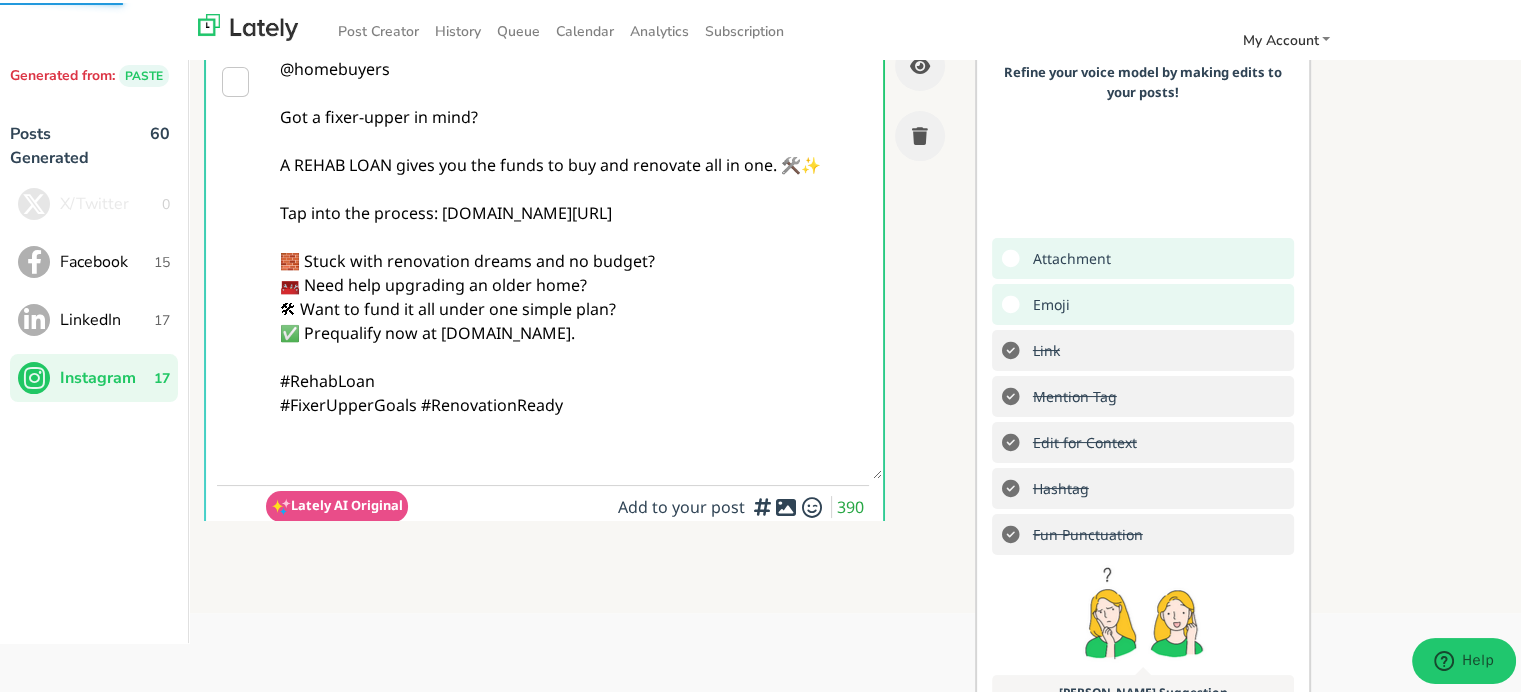 paste on "Follow Us On Our Social Media Platforms!
Facebook: [URL][DOMAIN_NAME]
LinkedIn: [URL][DOMAIN_NAME]
Instagram: [URL][DOMAIN_NAME][DOMAIN_NAME]" 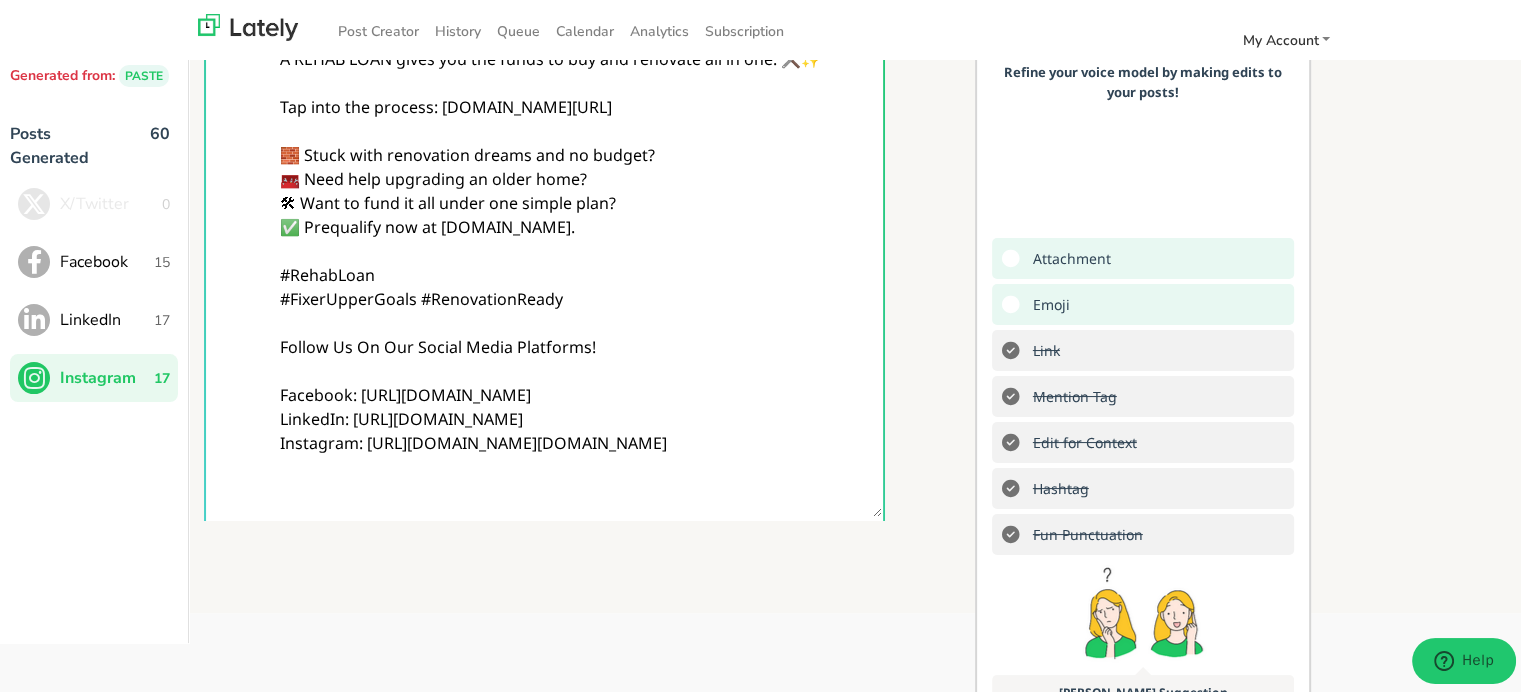 scroll, scrollTop: 300, scrollLeft: 0, axis: vertical 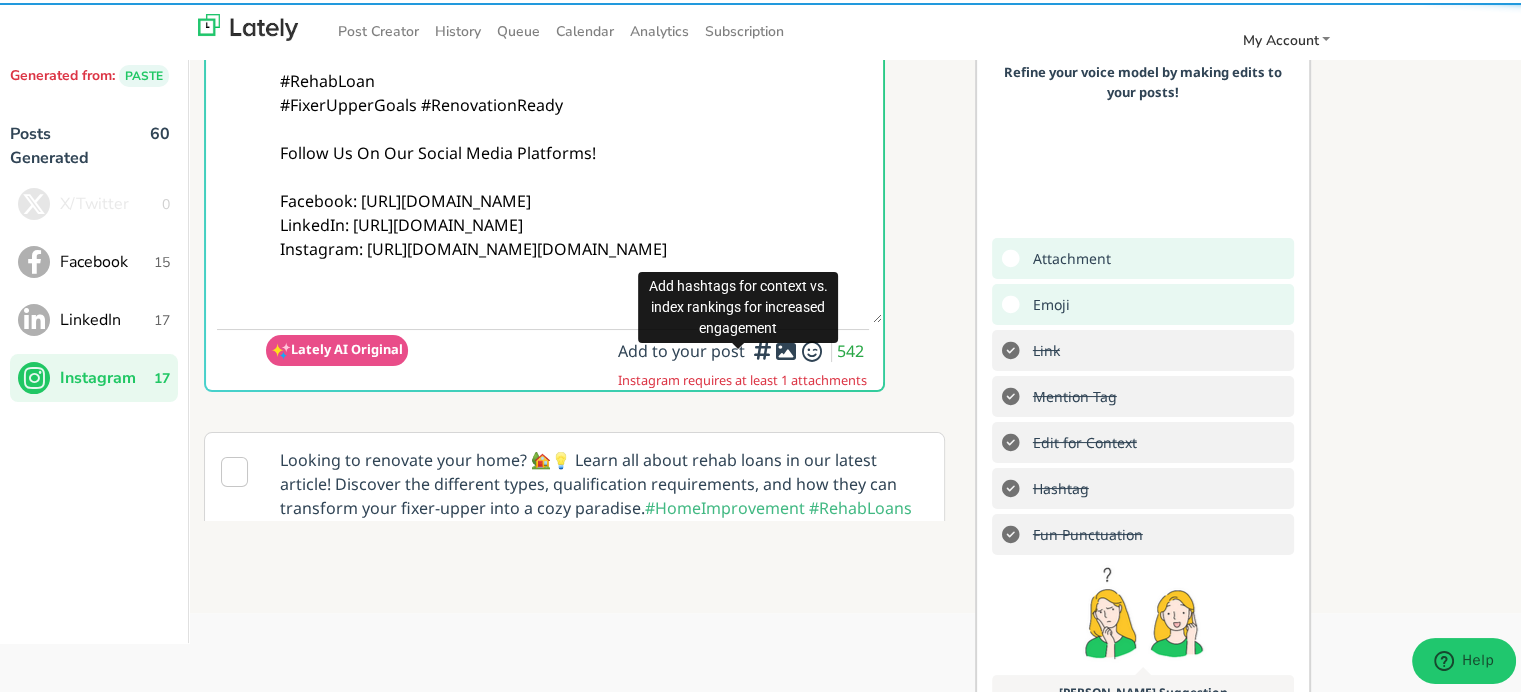 type on "@homebuyers
Got a fixer-upper in mind?
A REHAB LOAN gives you the funds to buy and renovate all in one. 🛠️✨
Tap into the process: [DOMAIN_NAME][URL]
🧱 Stuck with renovation dreams and no budget?
🧰 Need help upgrading an older home?
🛠 Want to fund it all under one simple plan?
✅ Prequalify now at [DOMAIN_NAME].
#RehabLoan
#FixerUpperGoals #RenovationReady
Follow Us On Our Social Media Platforms!
Facebook: [URL][DOMAIN_NAME]
LinkedIn: [URL][DOMAIN_NAME]
Instagram: [URL][DOMAIN_NAME][DOMAIN_NAME]" 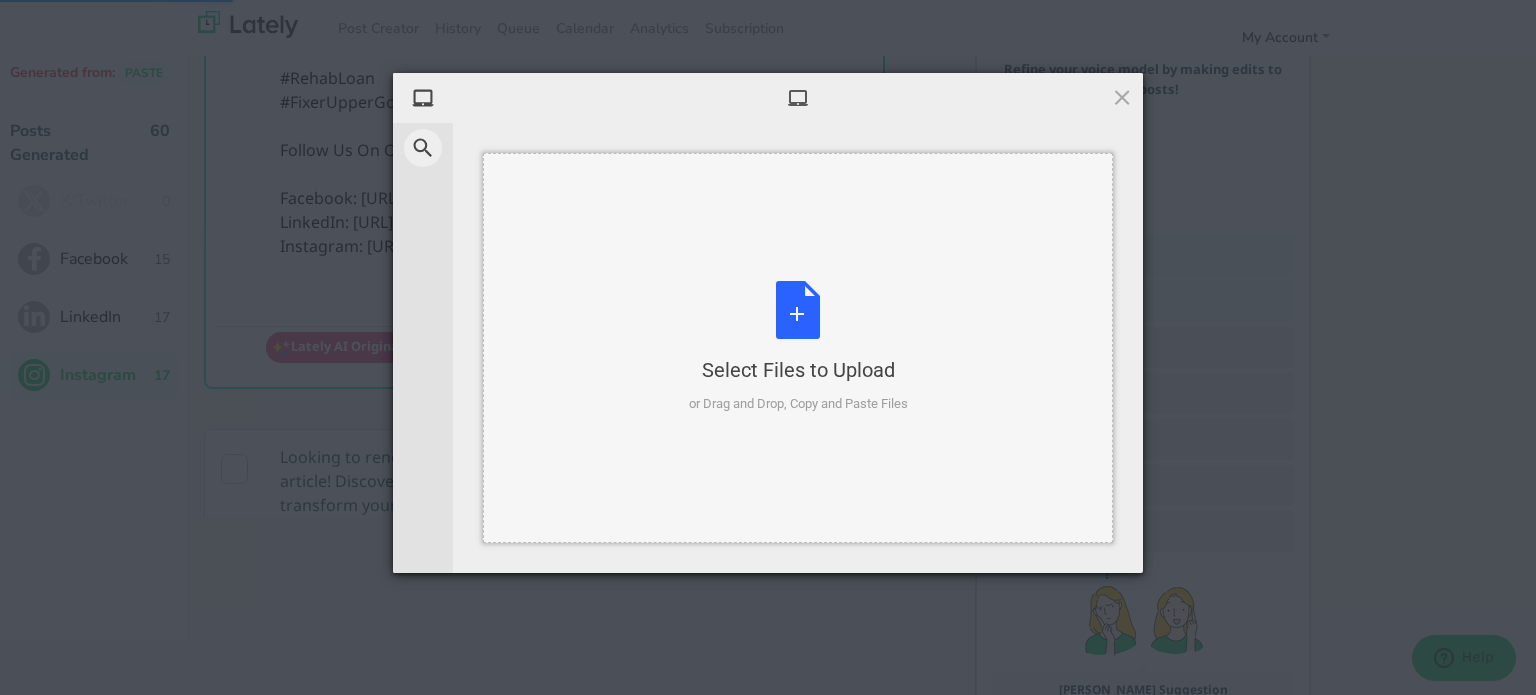 click on "Select Files to Upload
or Drag and Drop, Copy and Paste Files" at bounding box center (798, 347) 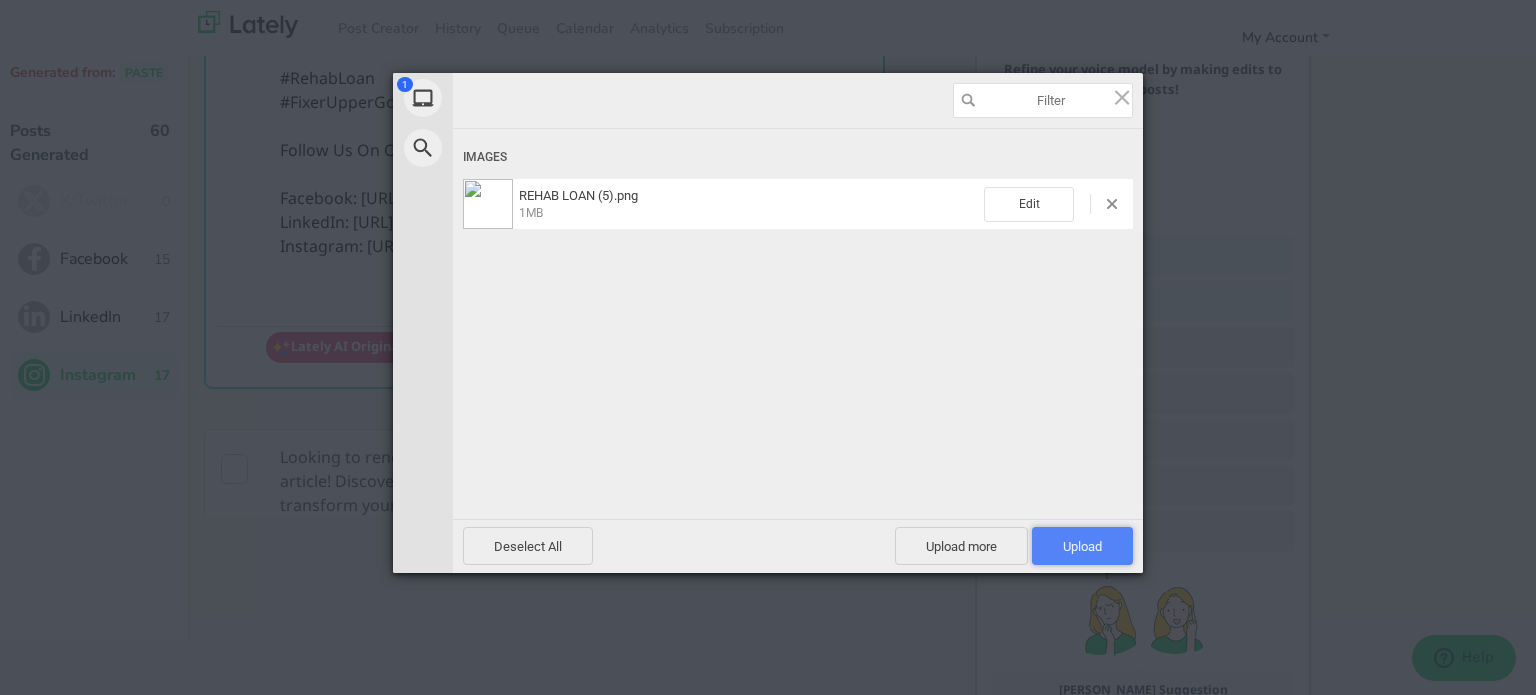 click on "Upload
1" at bounding box center [1082, 546] 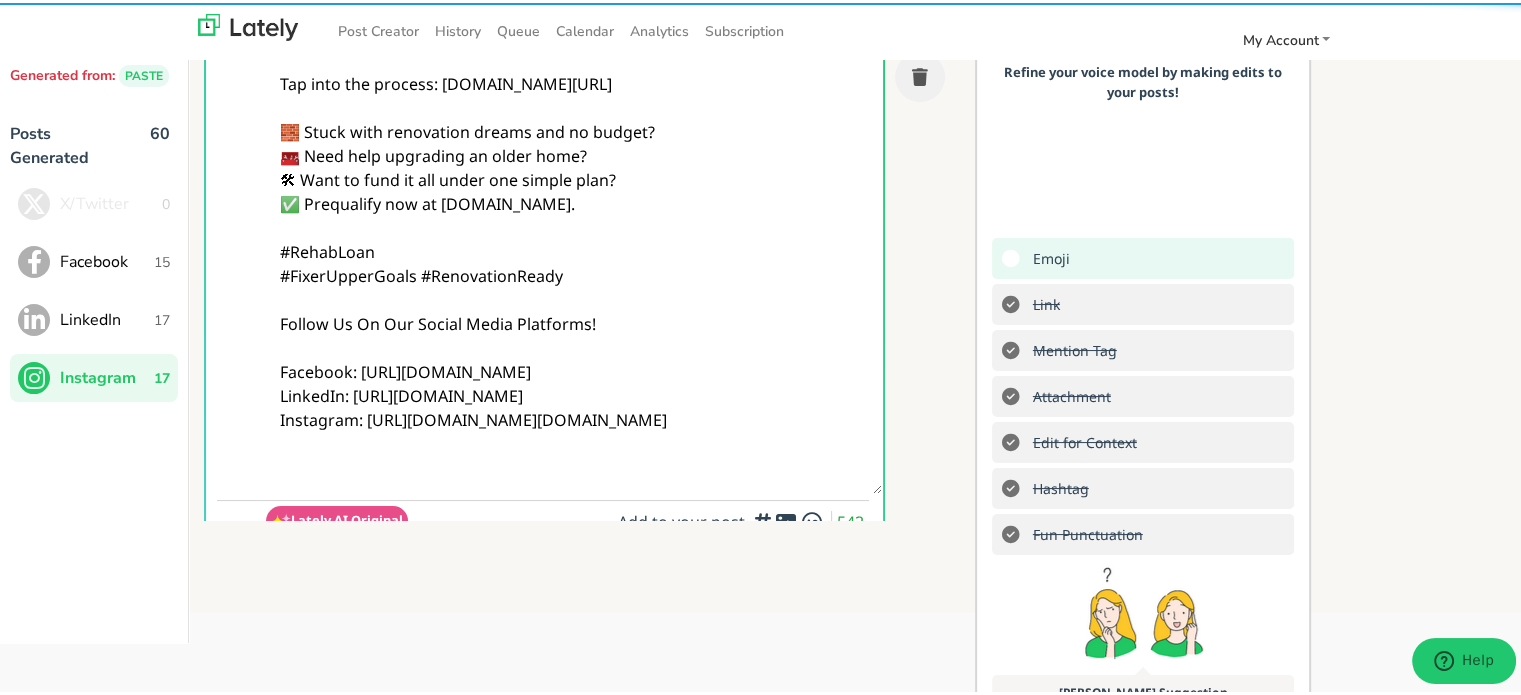 scroll, scrollTop: 0, scrollLeft: 0, axis: both 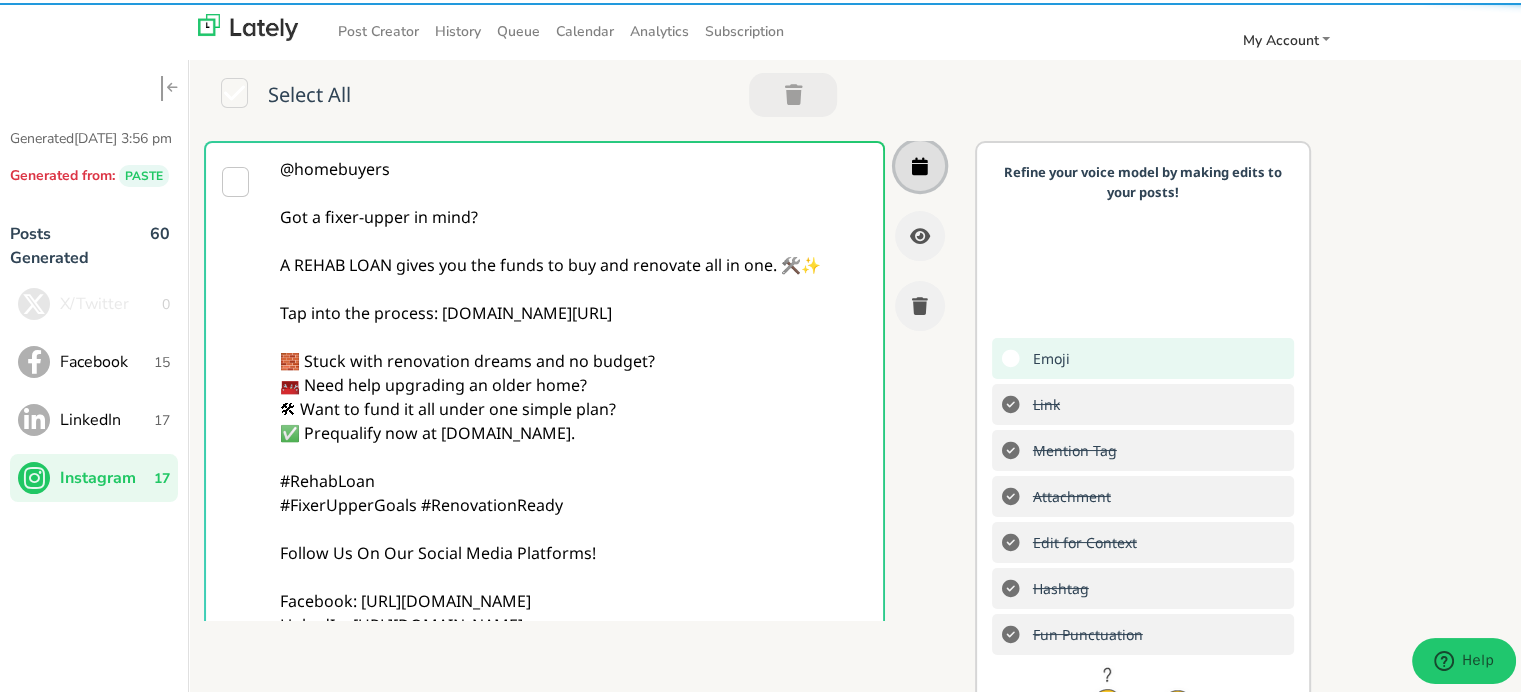 click at bounding box center [920, 163] 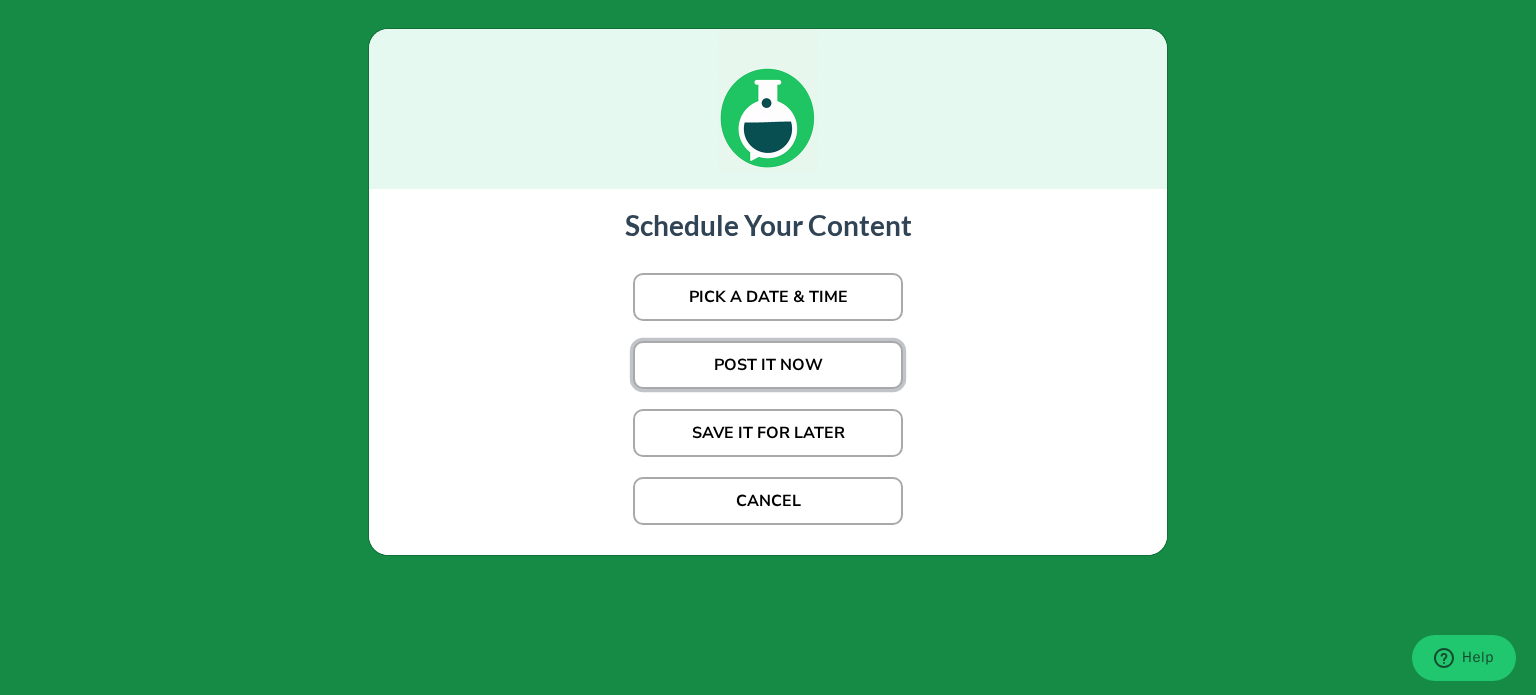 click on "POST IT NOW" at bounding box center (768, 365) 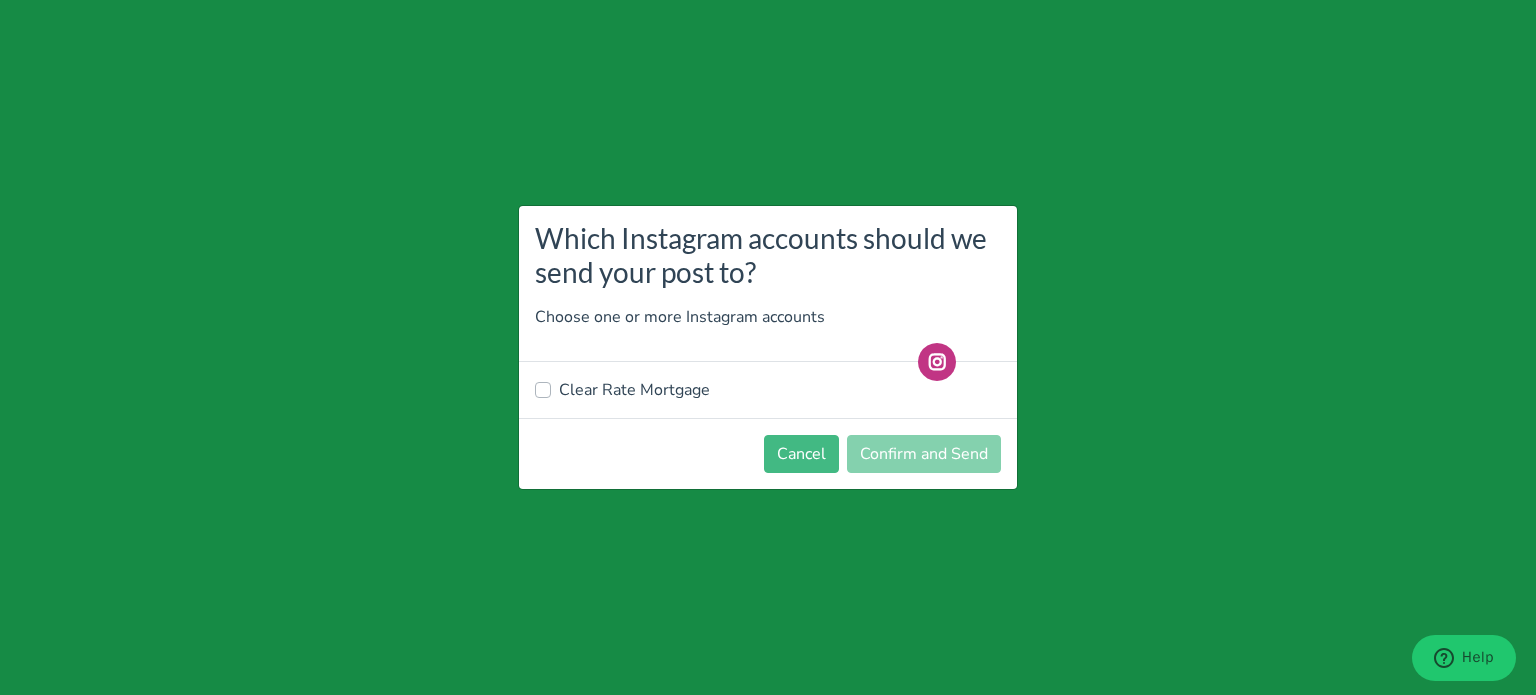 drag, startPoint x: 613, startPoint y: 388, endPoint x: 832, endPoint y: 419, distance: 221.18318 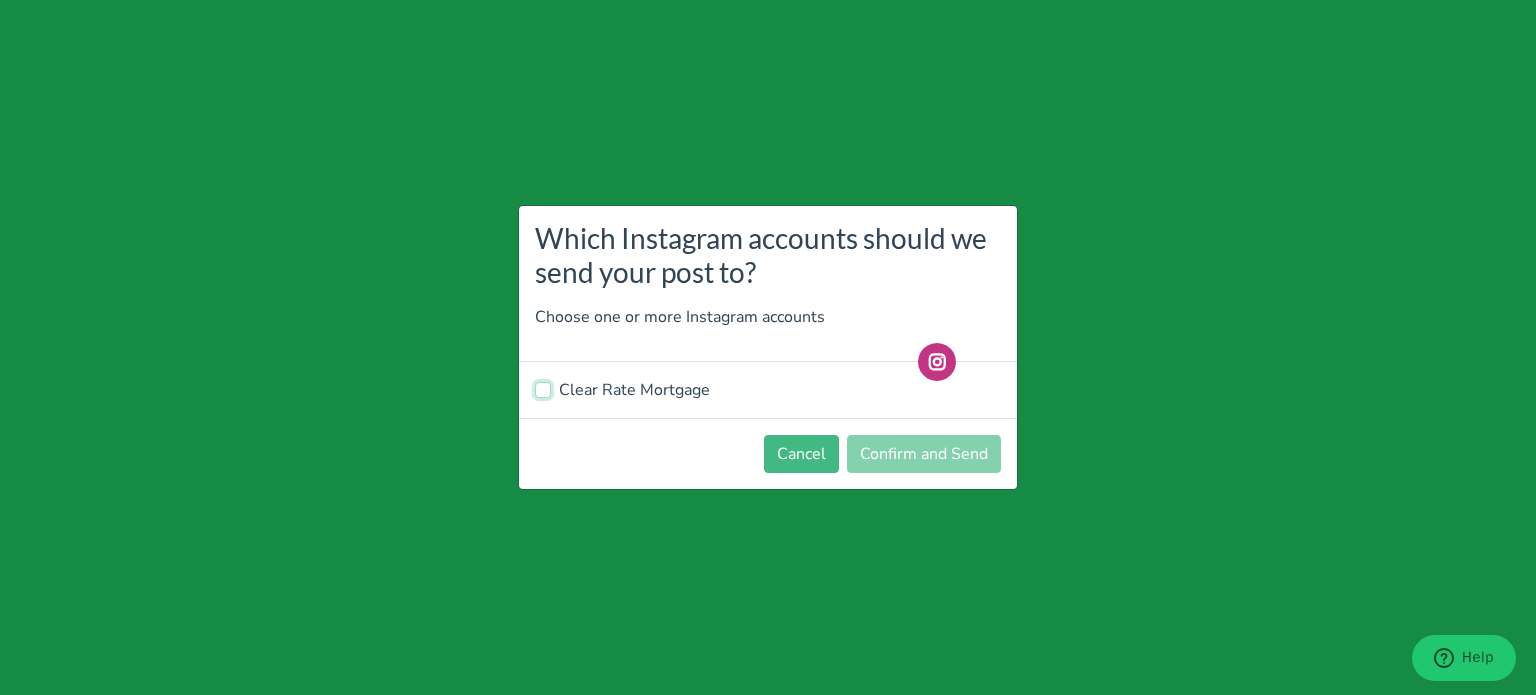 click on "Clear Rate Mortgage" at bounding box center (543, 388) 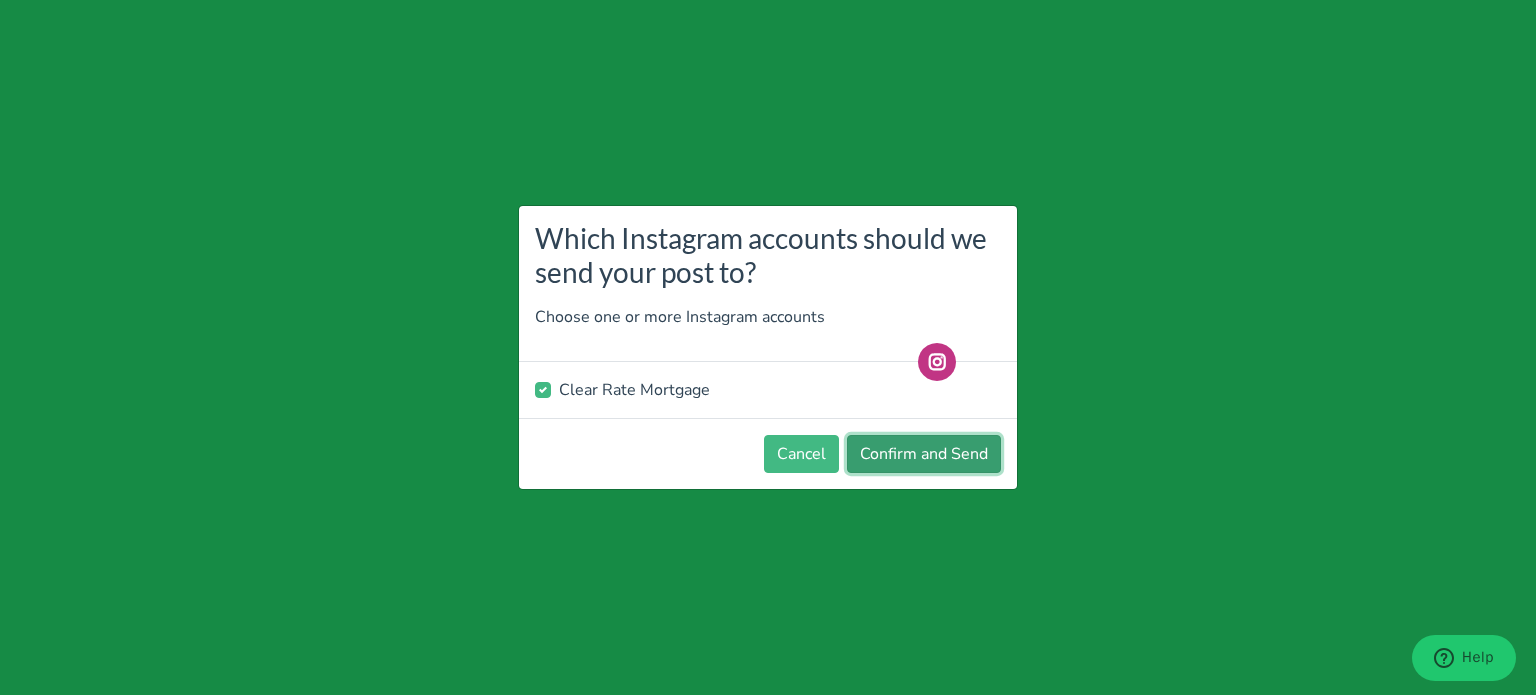 click on "Confirm and Send" at bounding box center (924, 454) 